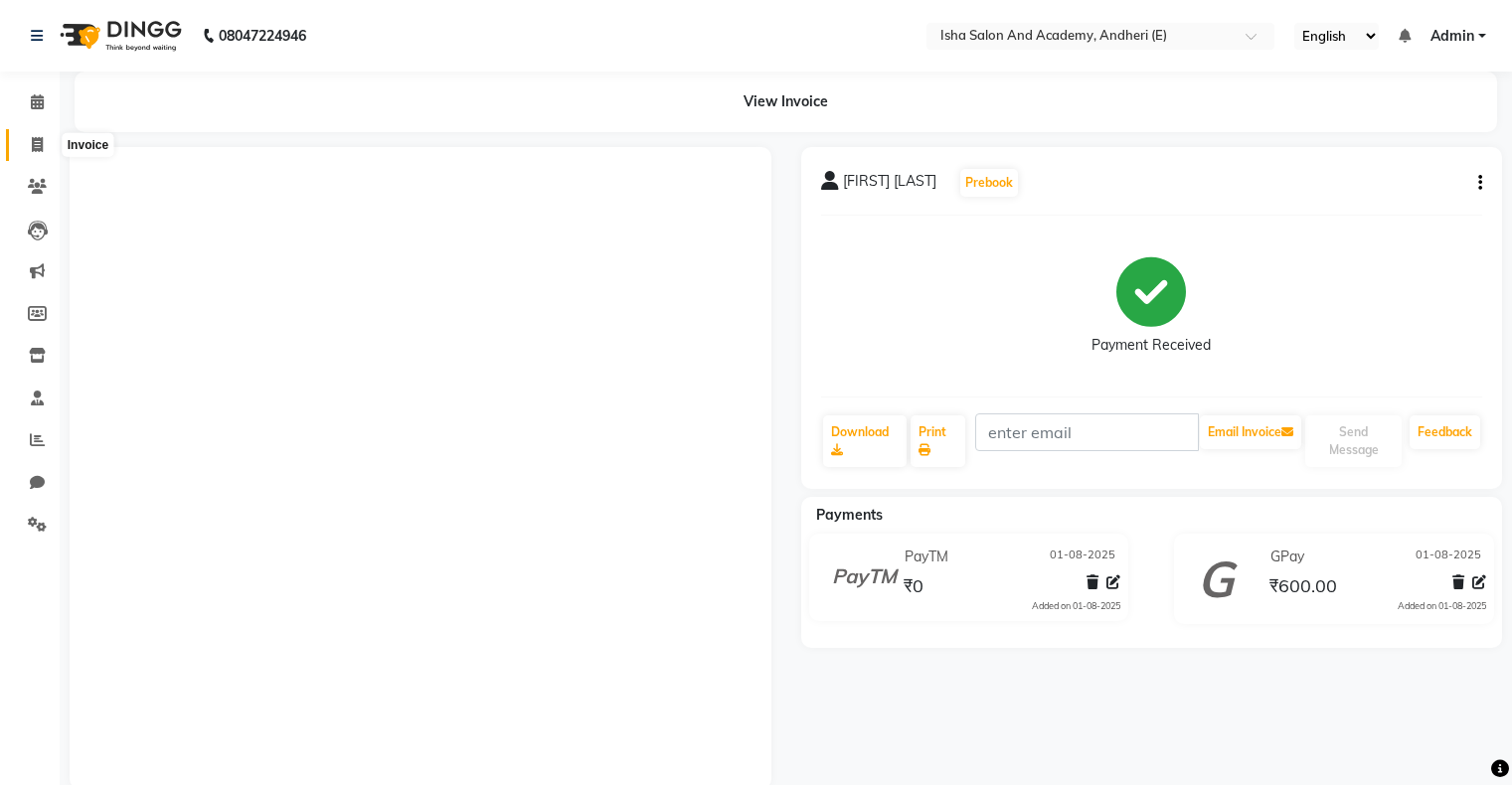 scroll, scrollTop: 0, scrollLeft: 0, axis: both 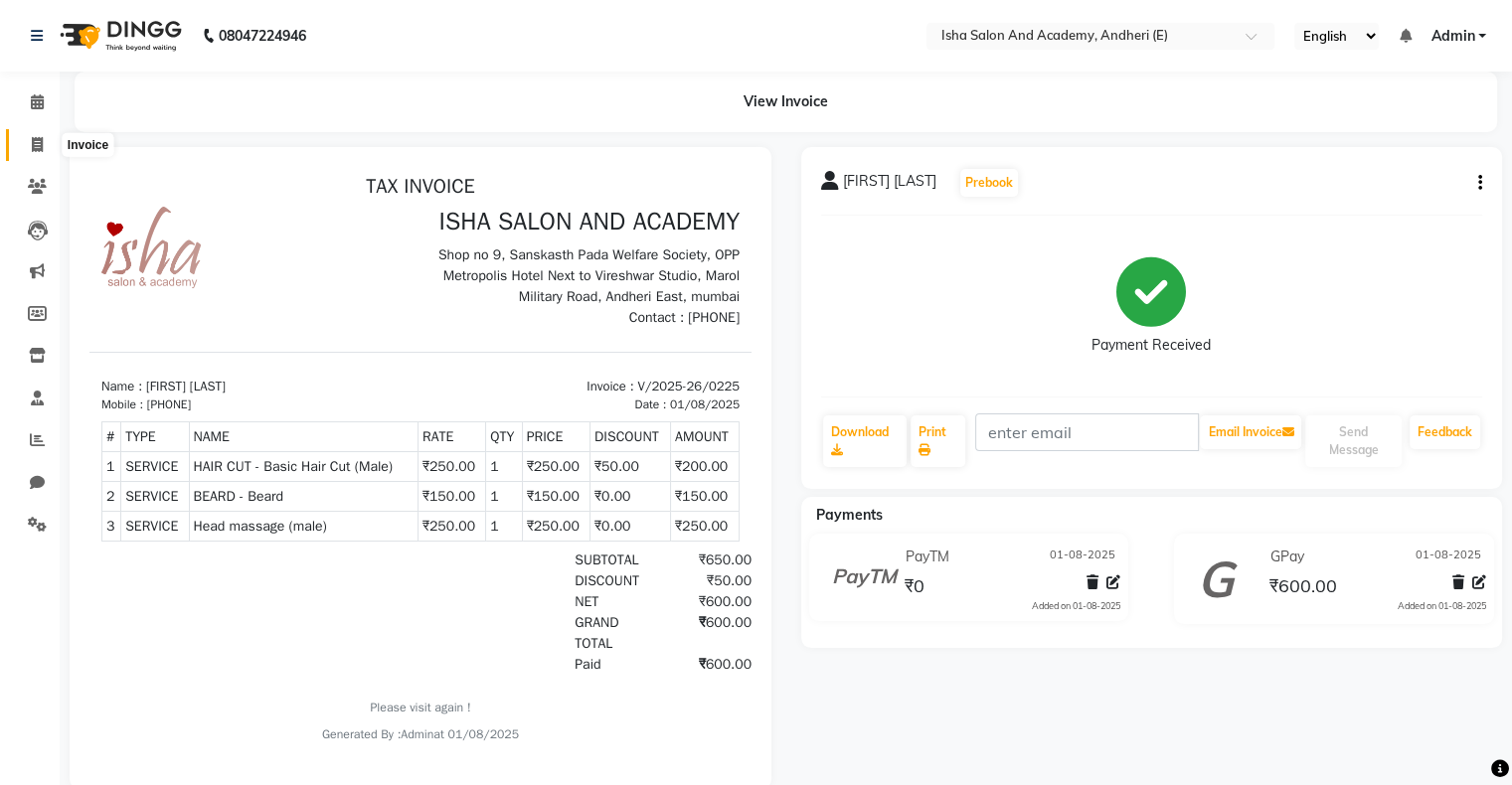 click 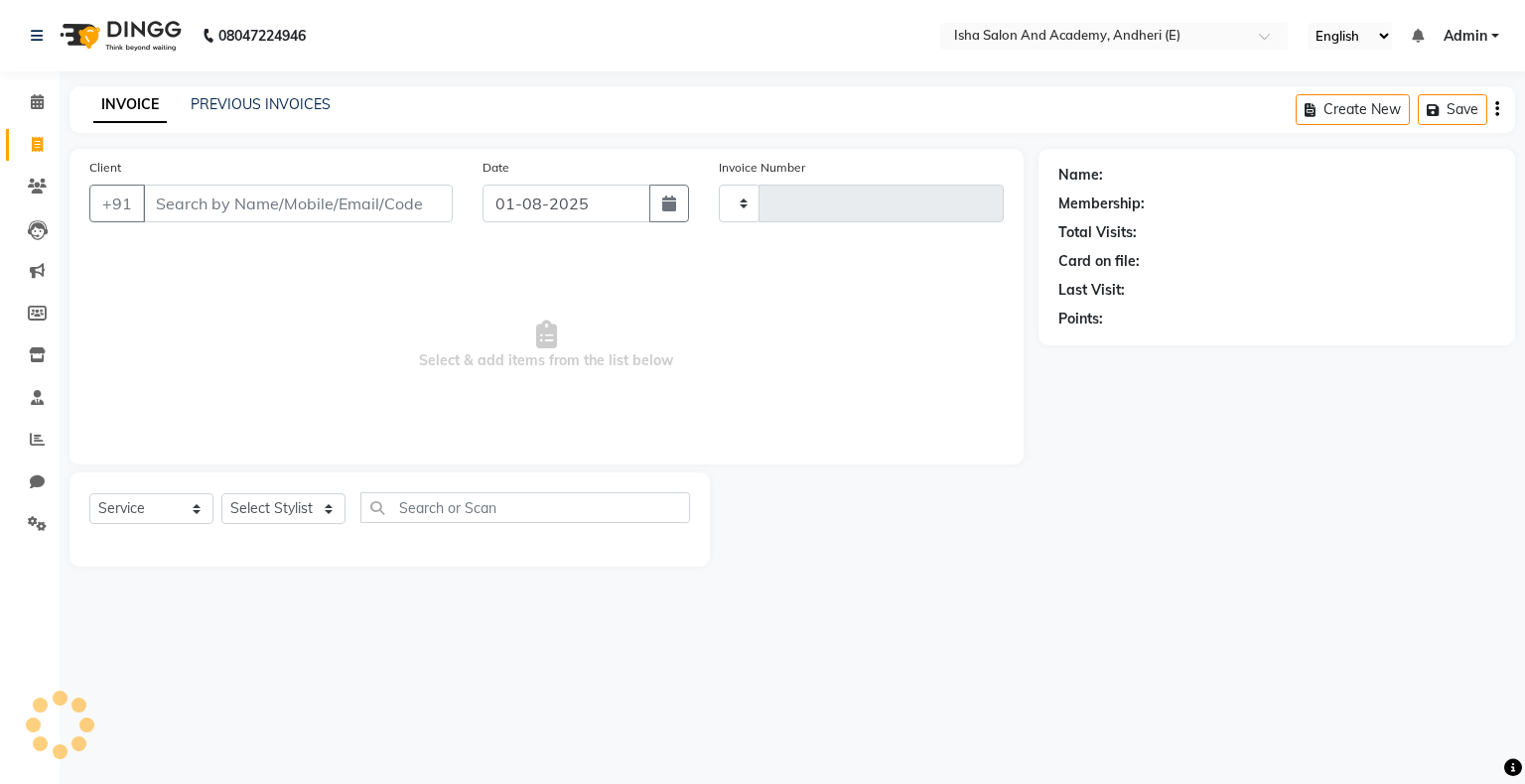 type on "0226" 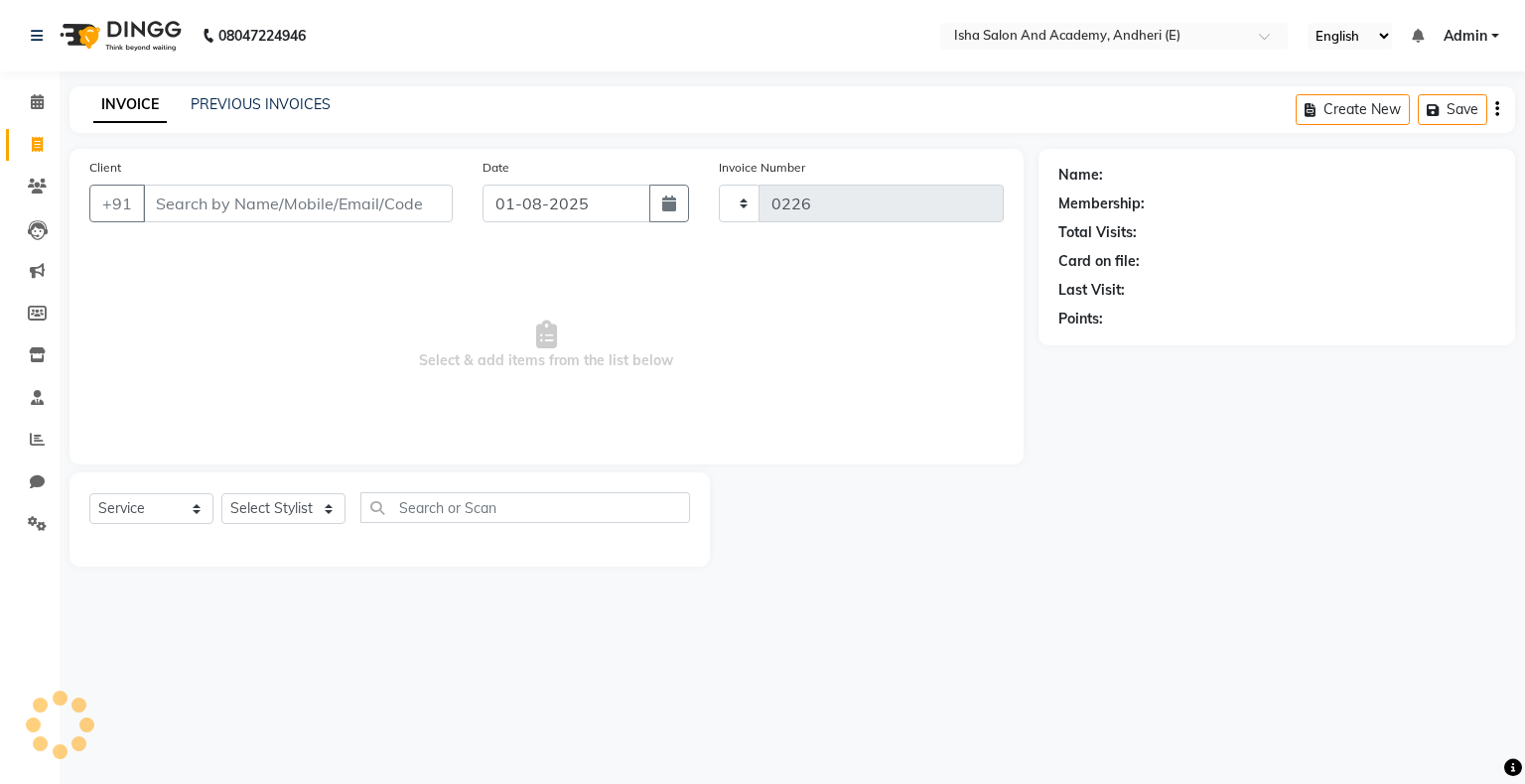 select on "8203" 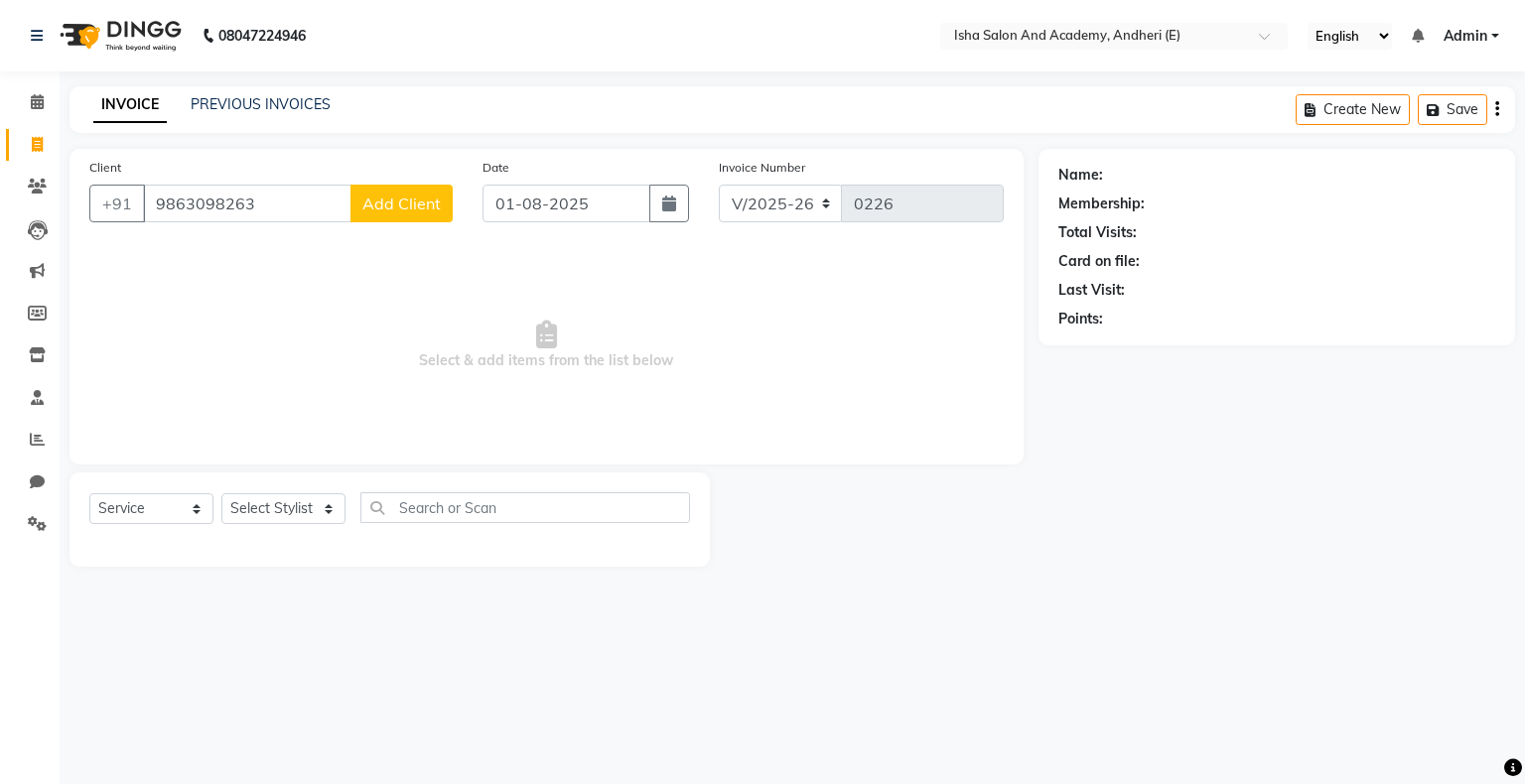 type on "9863098263" 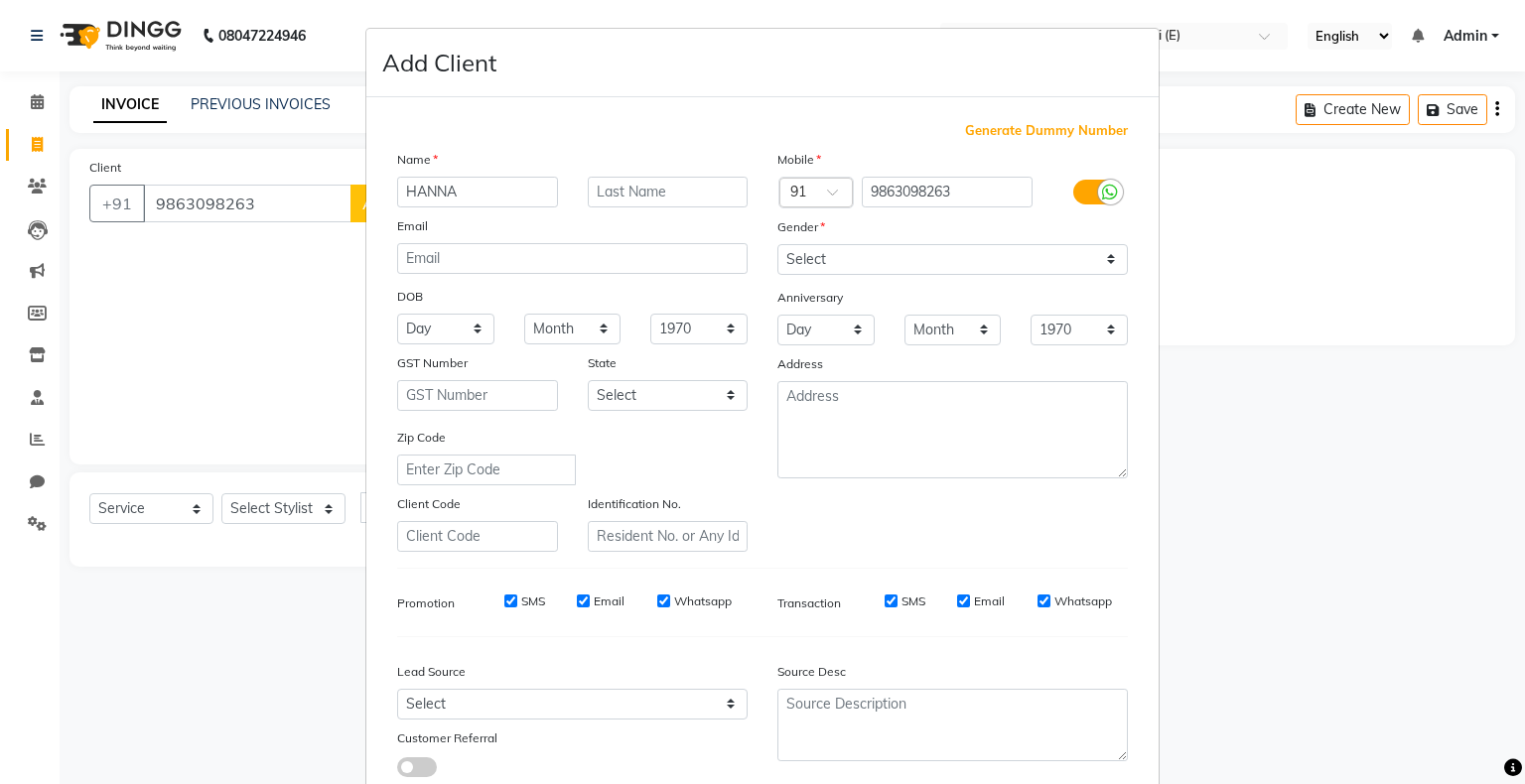 type on "HANNA" 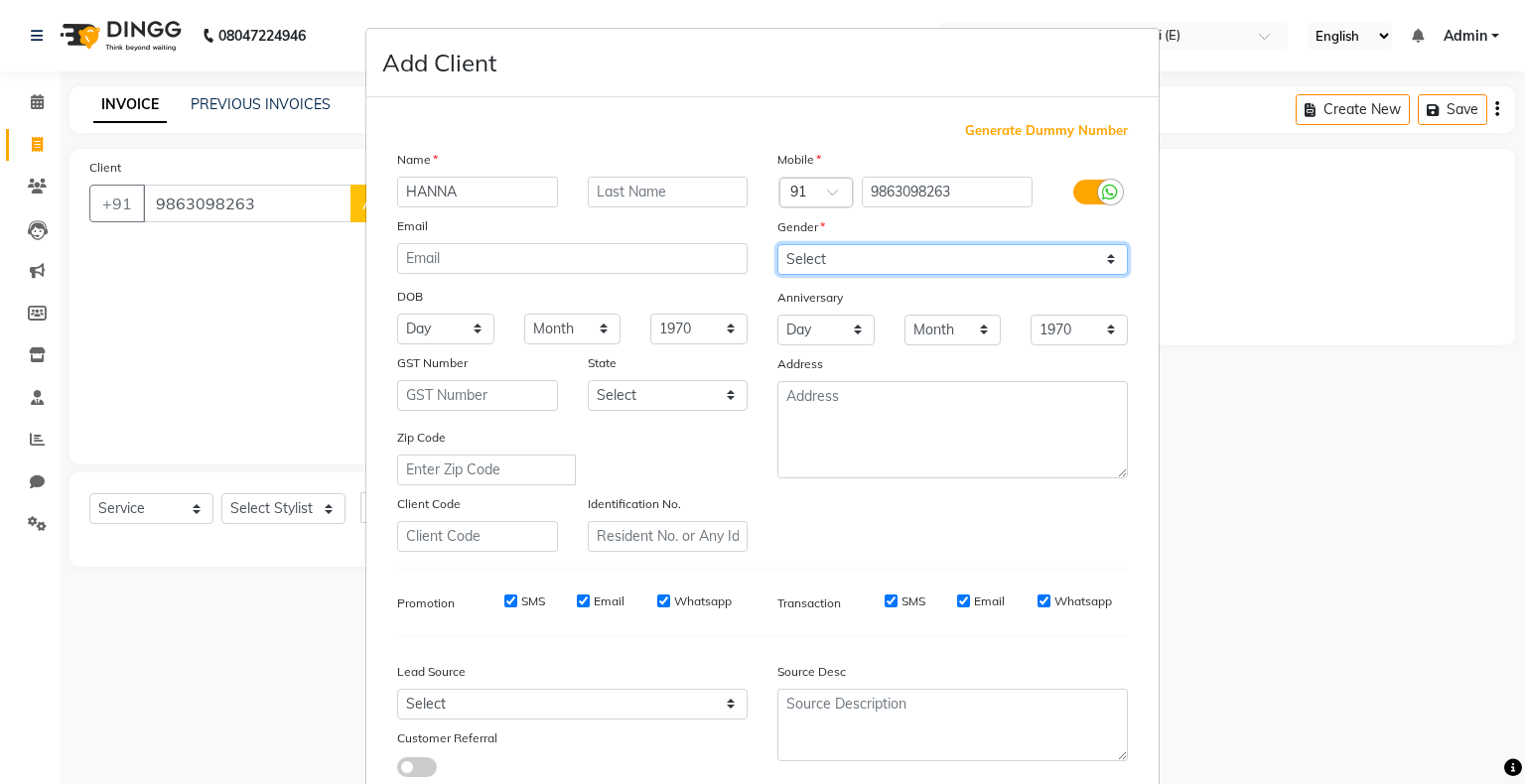 click on "Select Male Female Other Prefer Not To Say" at bounding box center (952, 259) 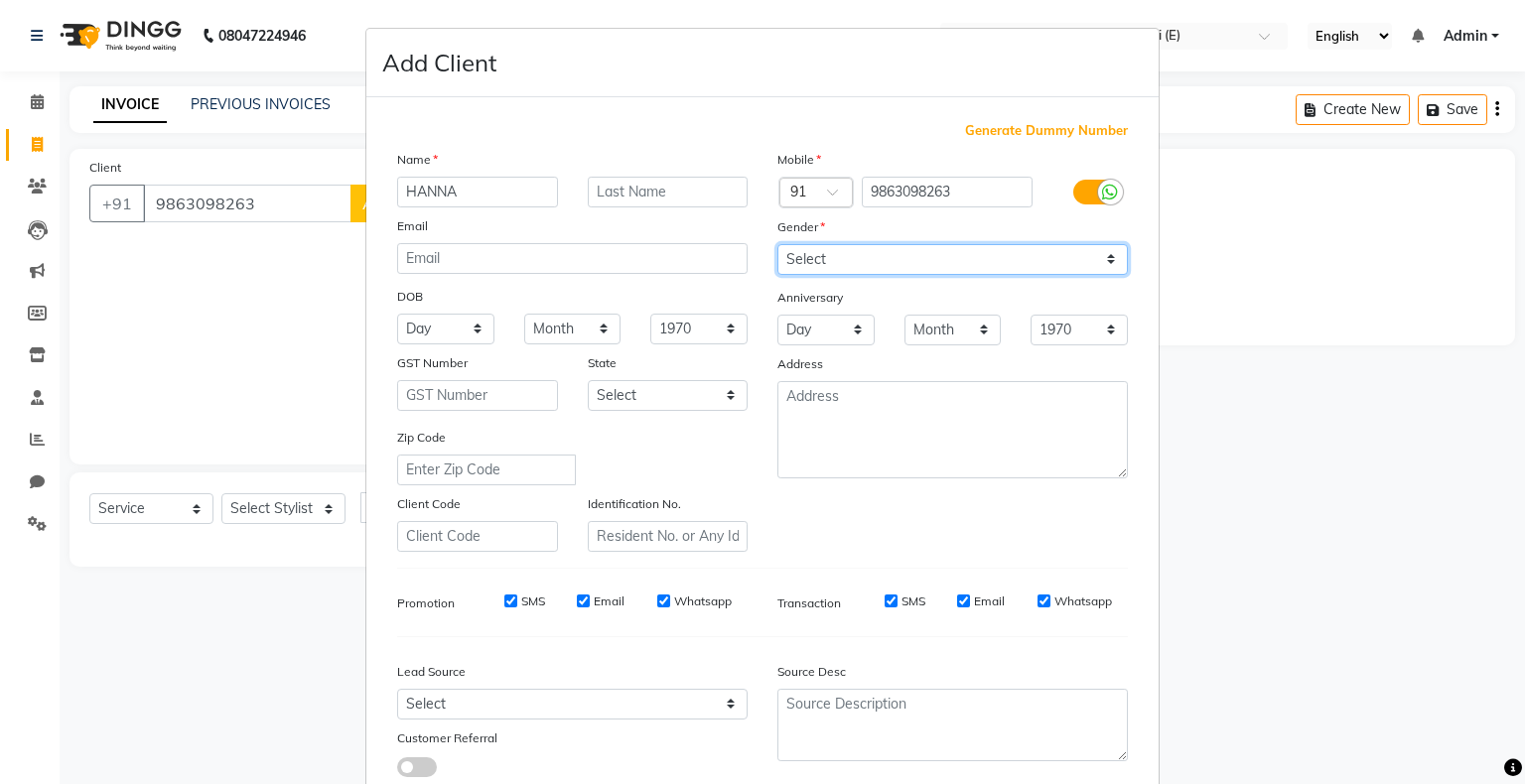 select on "female" 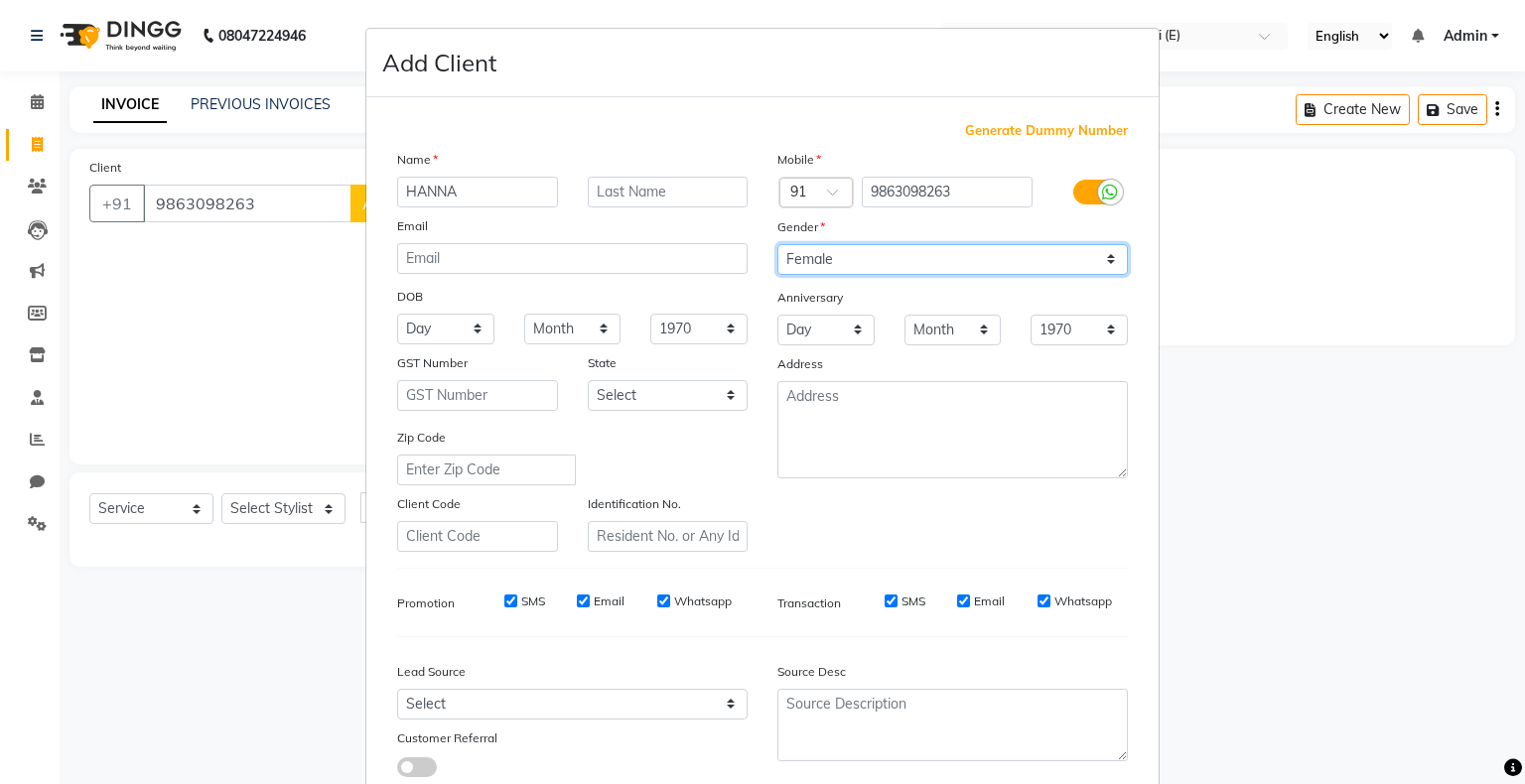click on "Select Male Female Other Prefer Not To Say" at bounding box center (952, 259) 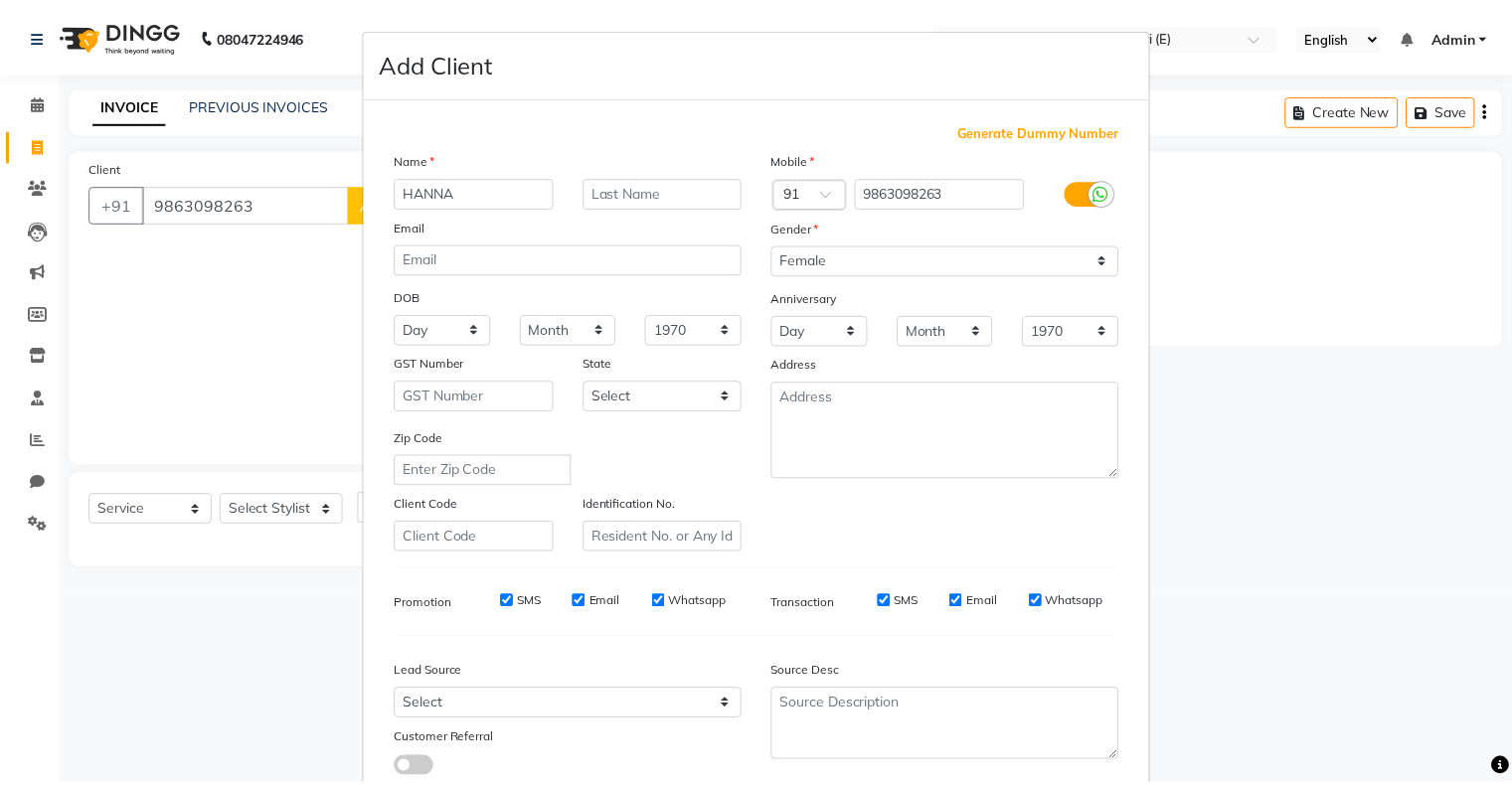 scroll, scrollTop: 141, scrollLeft: 0, axis: vertical 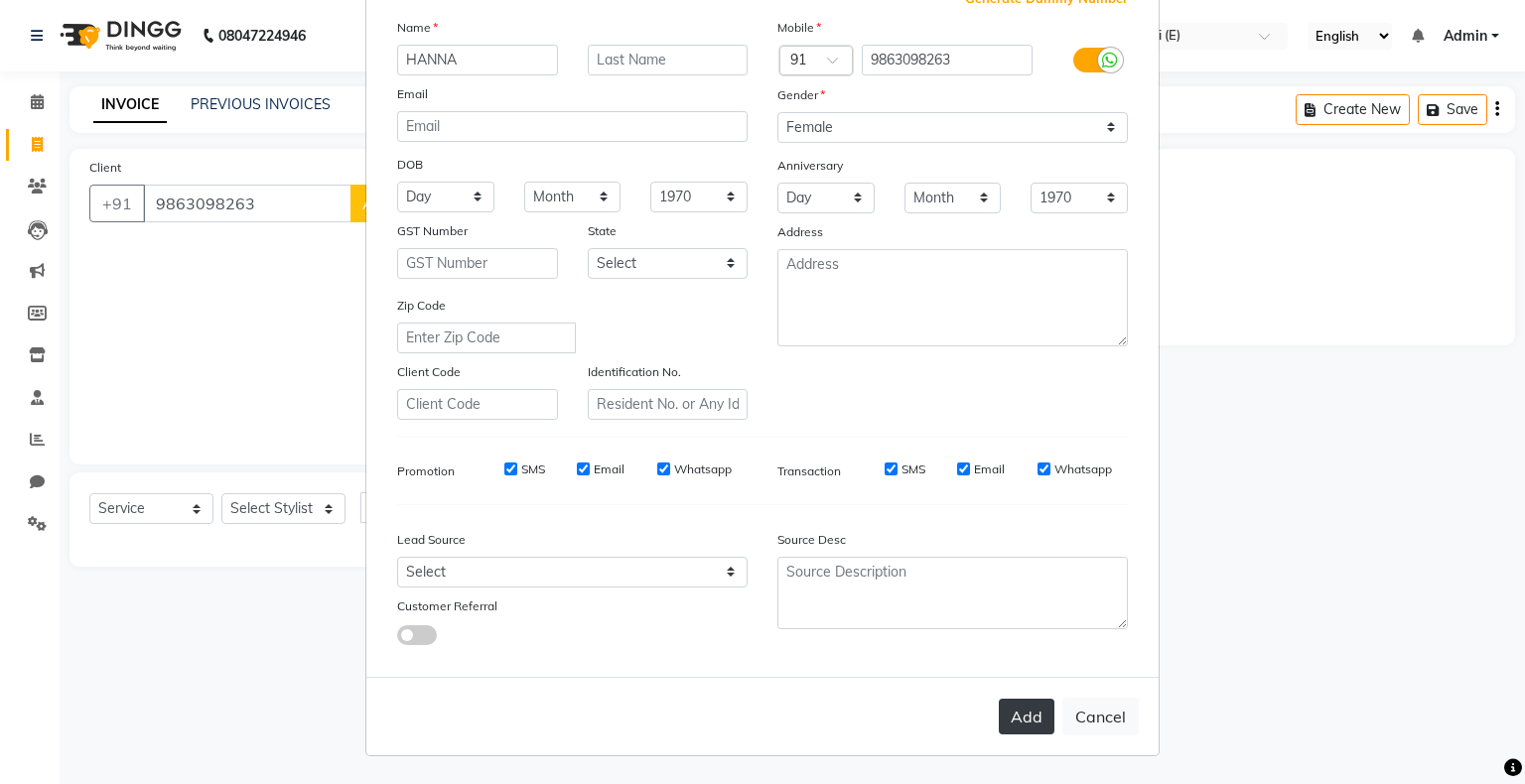 click on "Add" at bounding box center (1027, 717) 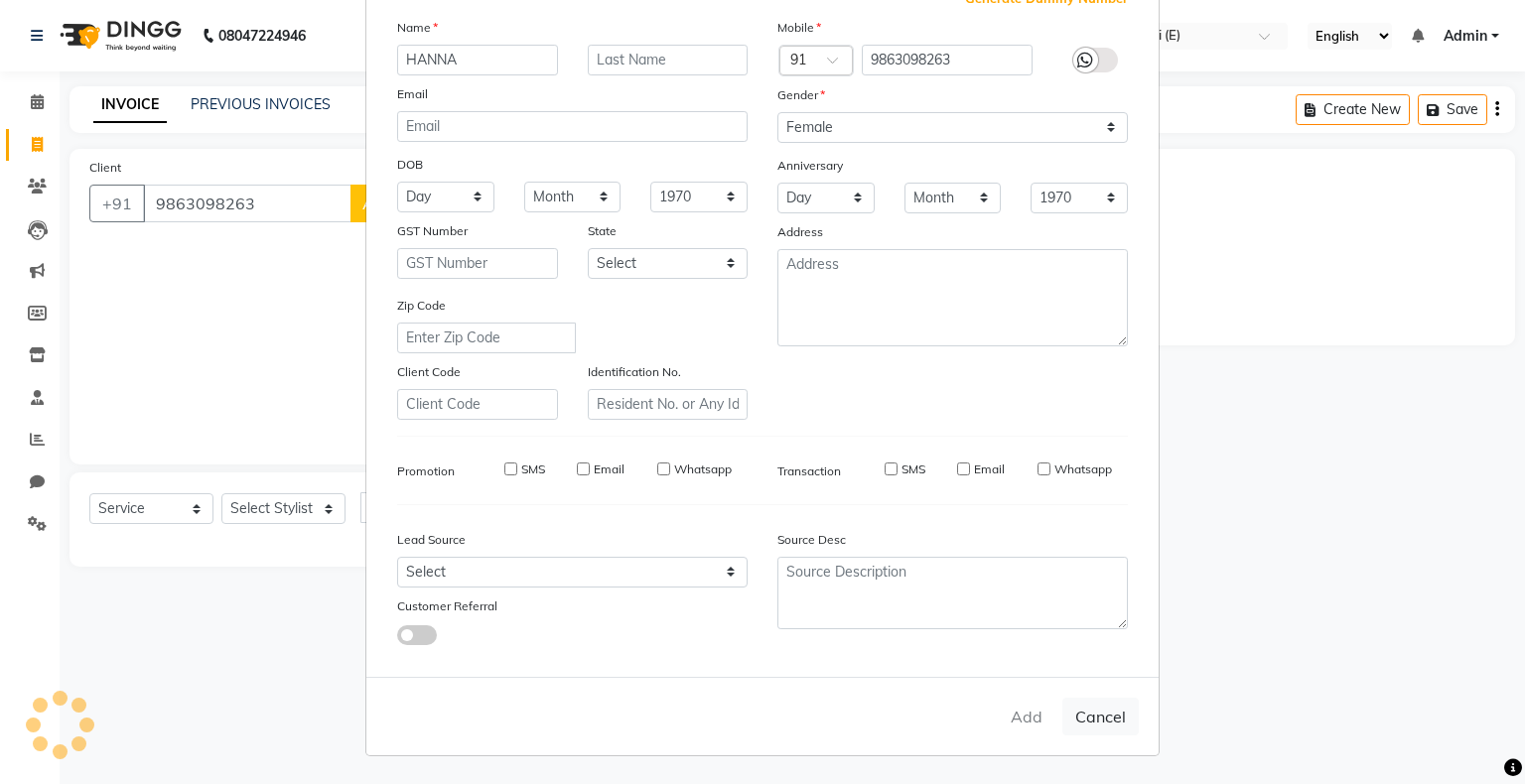 type 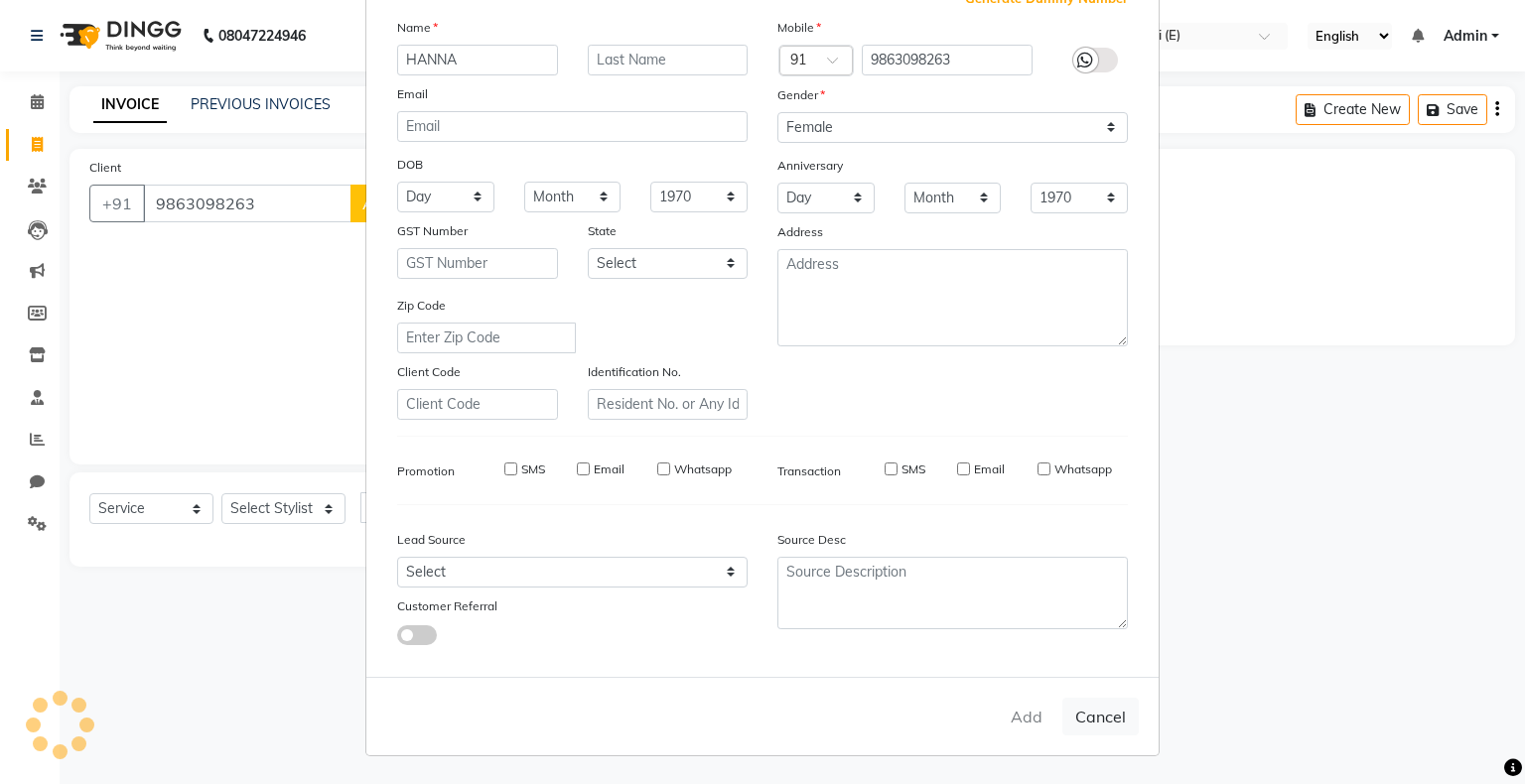select 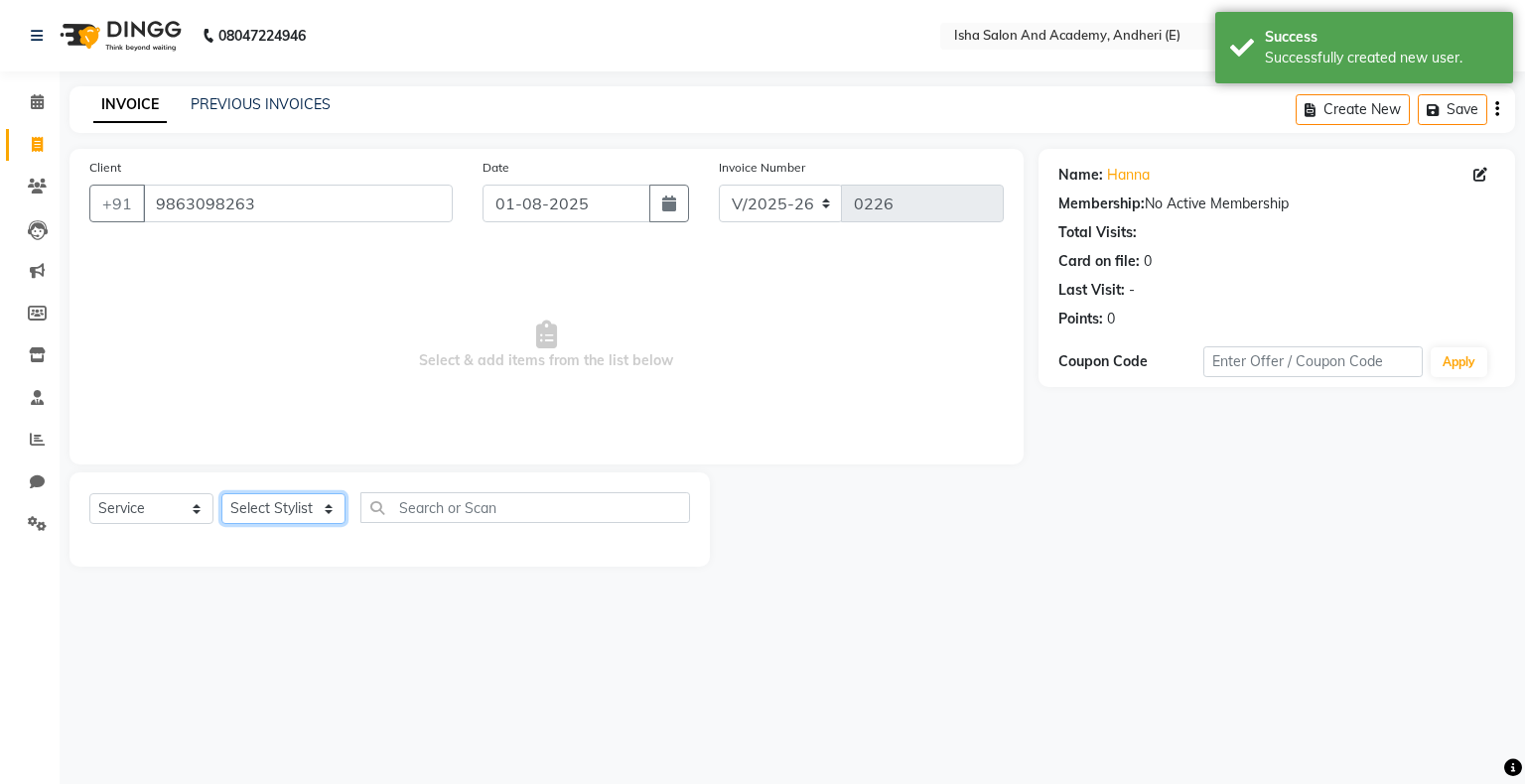 click on "Select Stylist Neelam shilal Sachin sharma Vijaylaxmi Gupta" 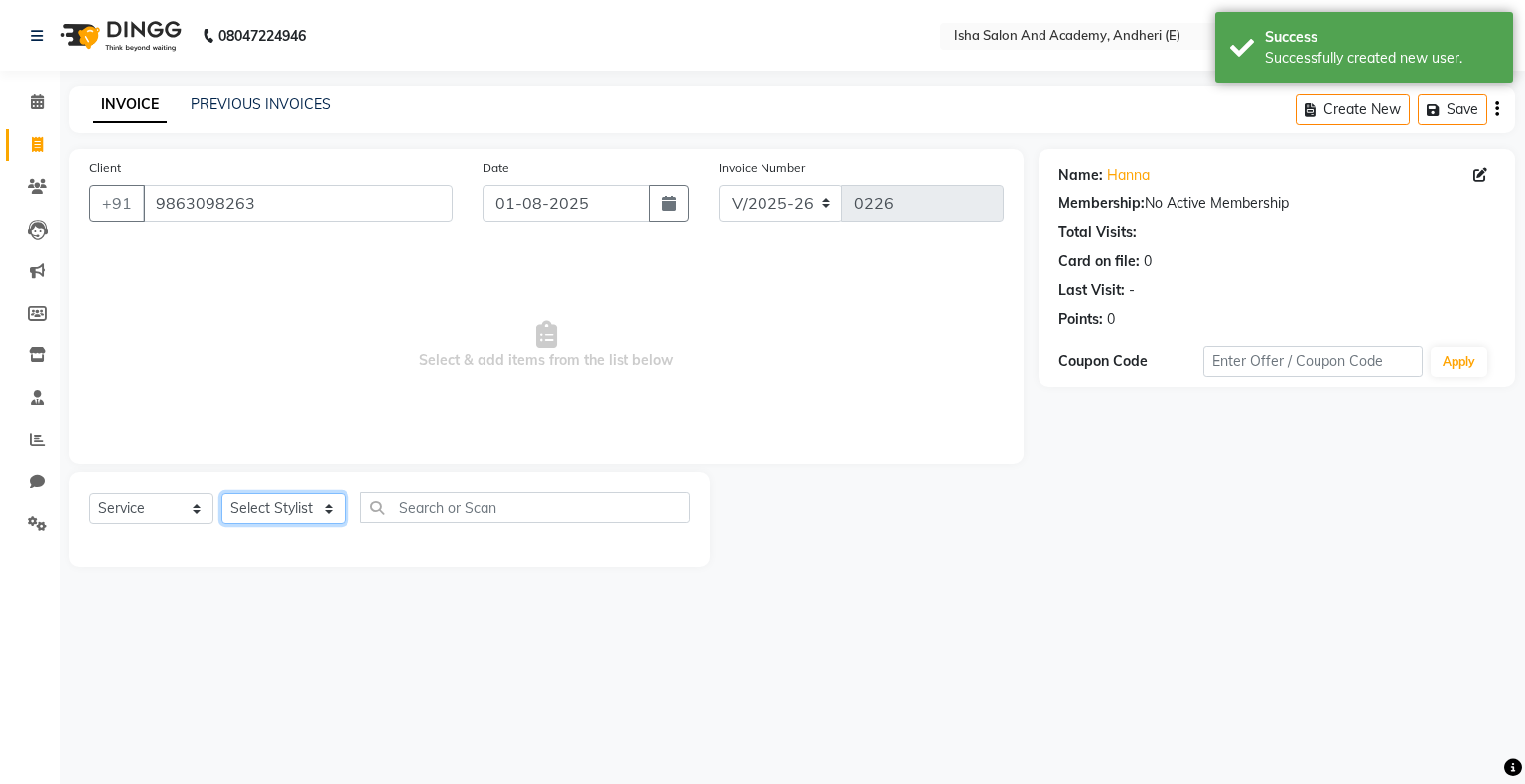 select on "77637" 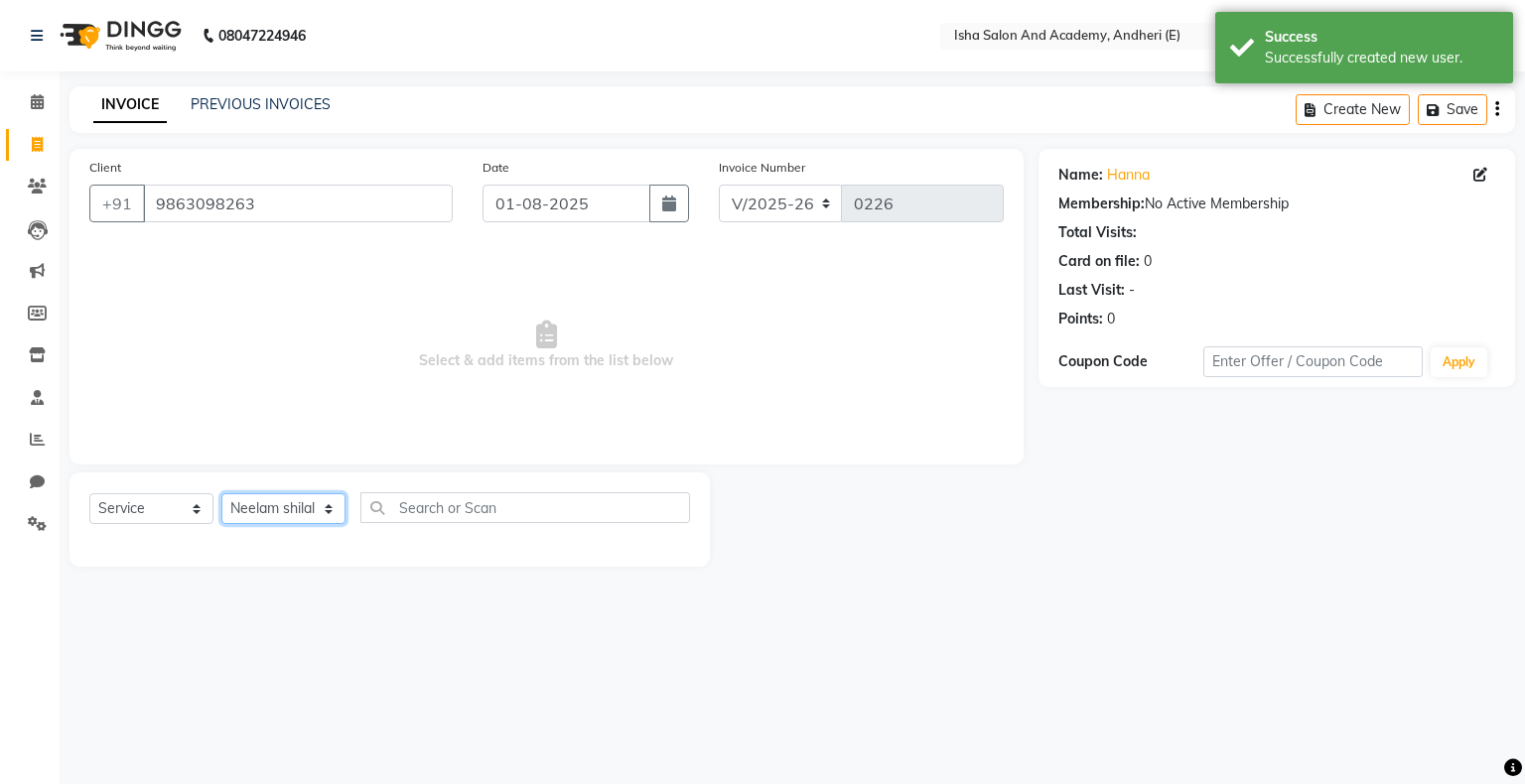 click on "Select Stylist Neelam shilal Sachin sharma Vijaylaxmi Gupta" 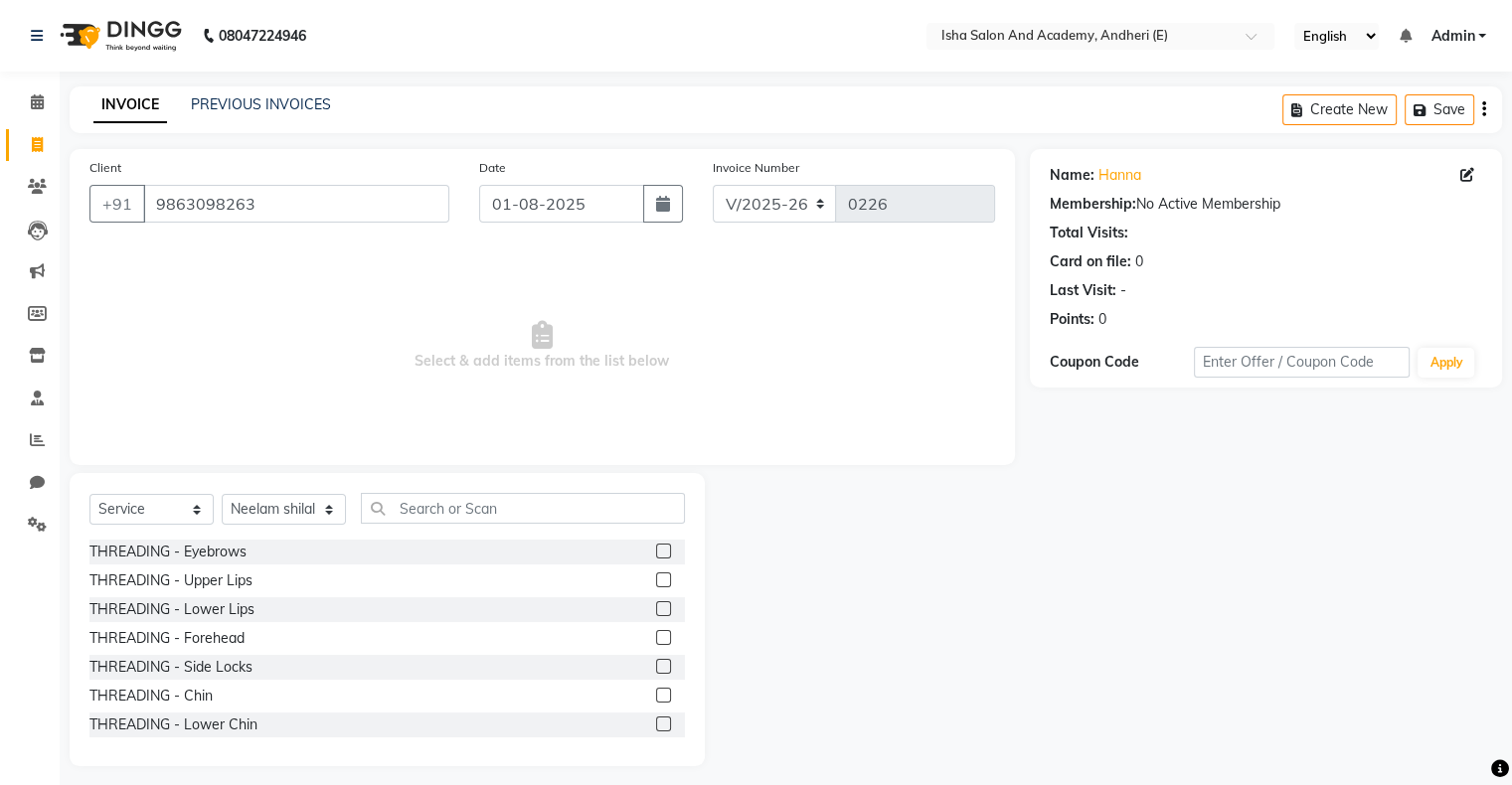 click 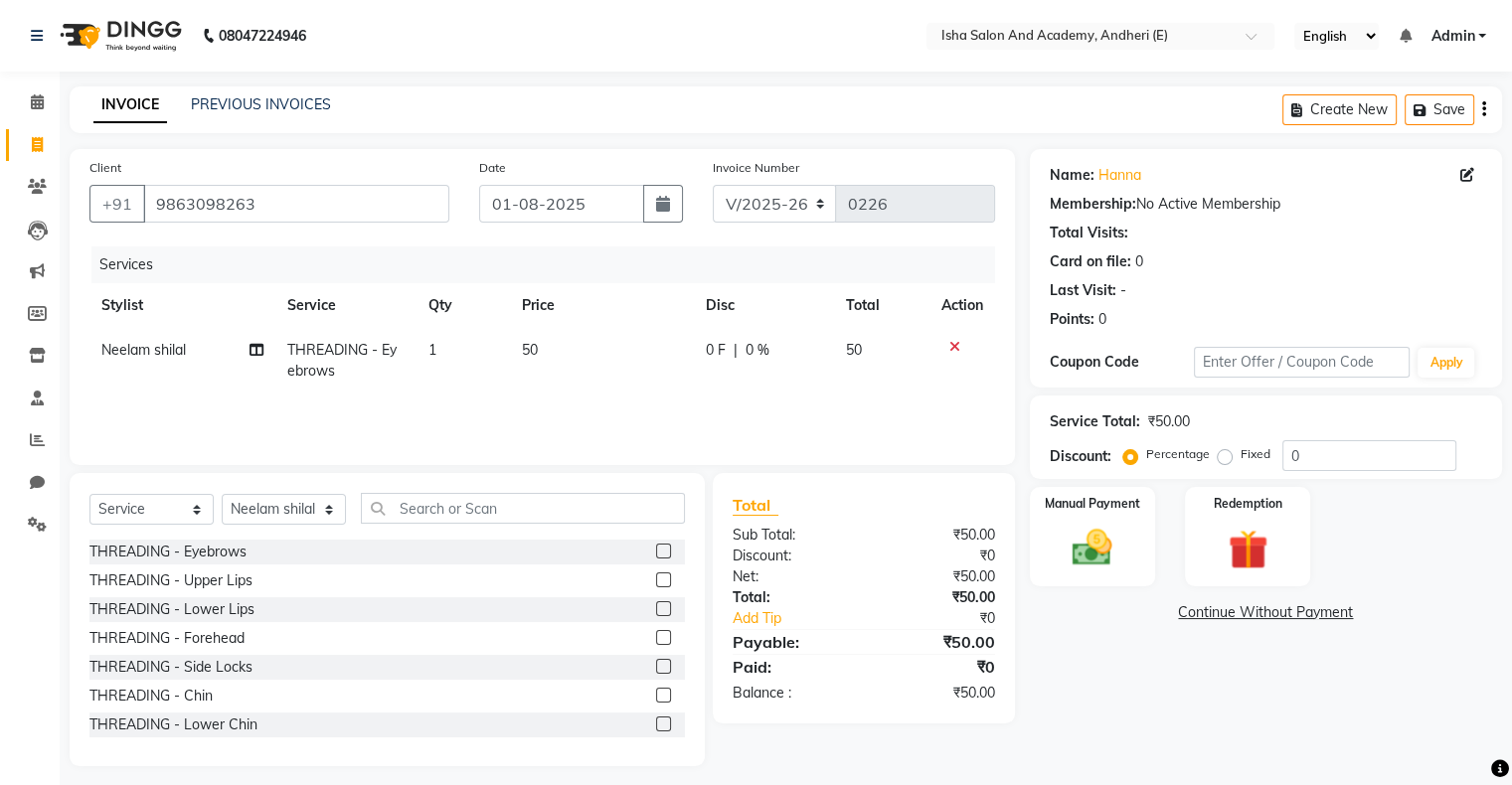 click 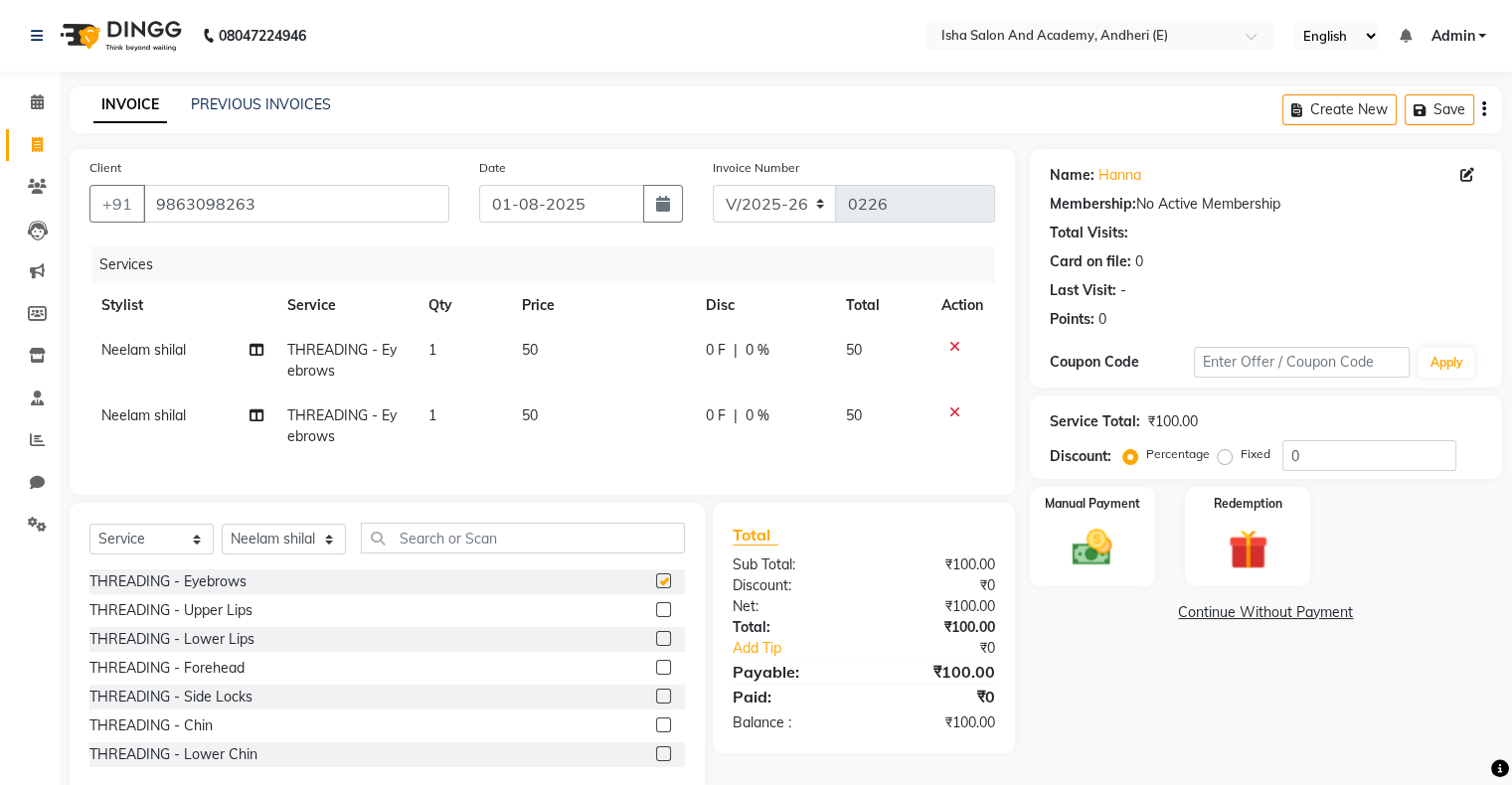 checkbox on "false" 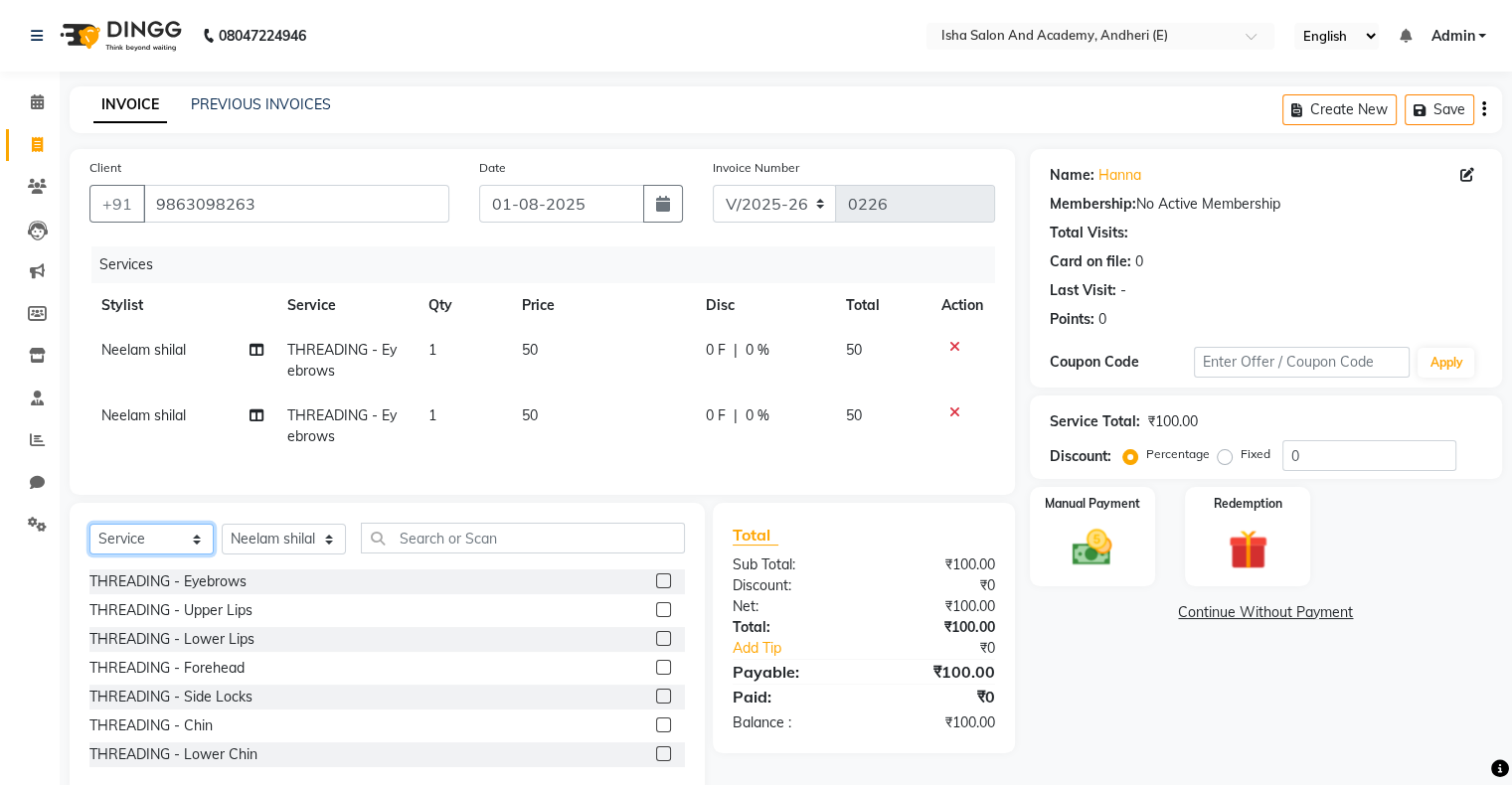 click on "Select  Service  Product  Membership  Package Voucher Prepaid Gift Card" 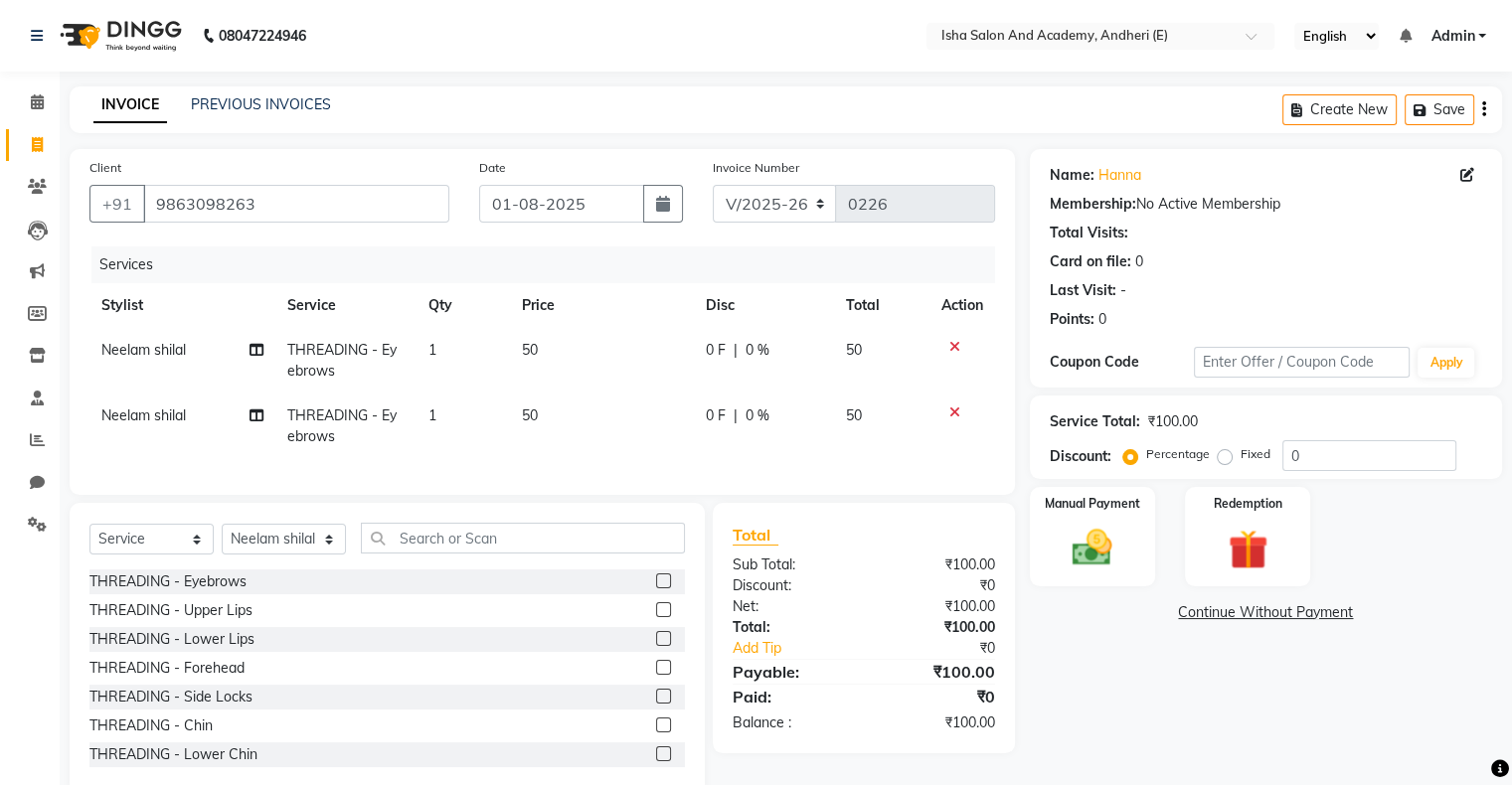 click on "Client +91 [PHONE] Date 01-08-2025 Invoice Number V/2025 V/2025-26 0226 Services Stylist Service Qty Price Disc Total Action Neelam shilal THREADING - Eyebrows 1 50 0 F | 0 % 50 Neelam shilal THREADING - Eyebrows 1 50 0 F | 0 % 50" 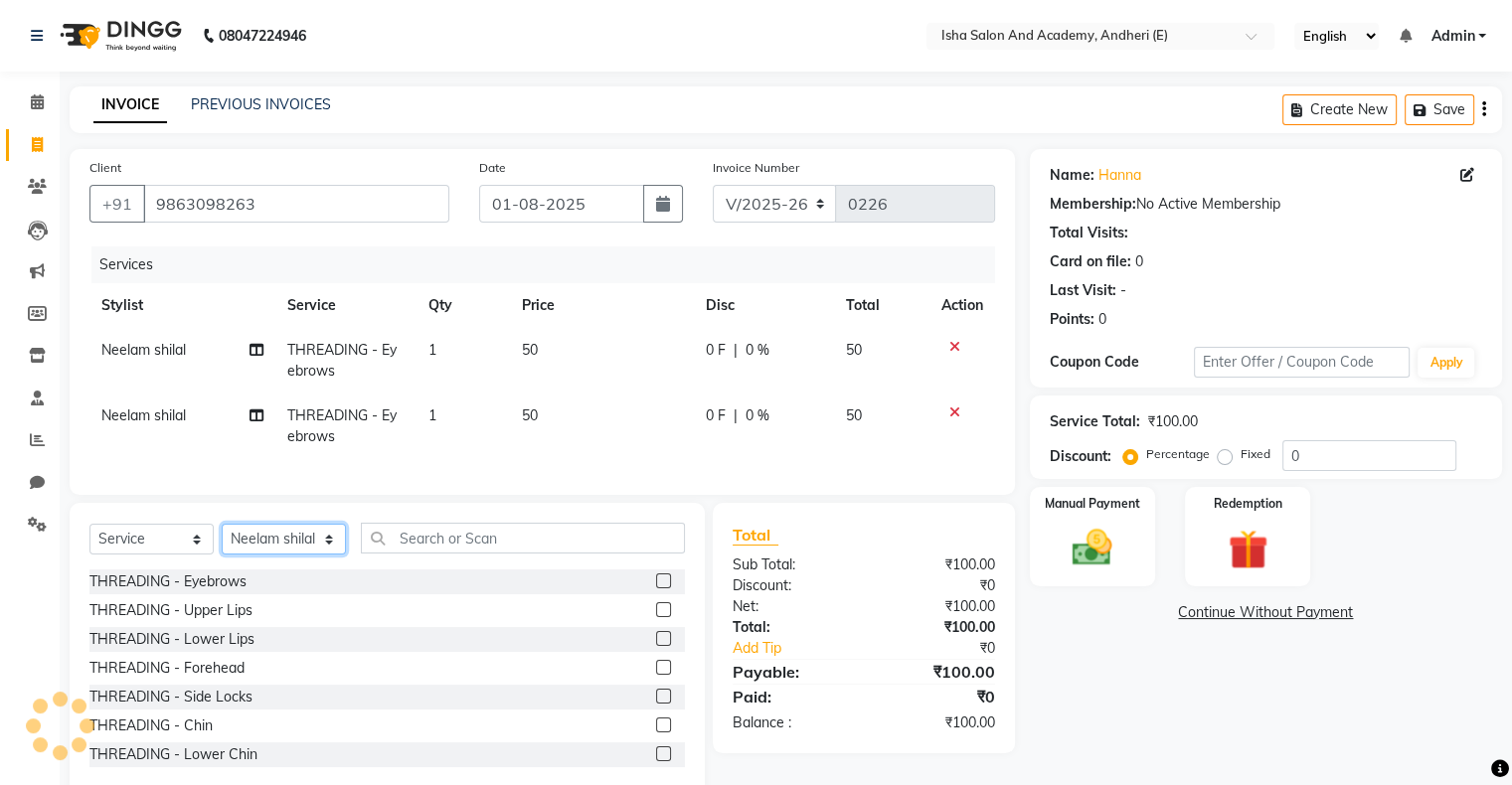click on "Select Stylist Neelam shilal Sachin sharma Vijaylaxmi Gupta" 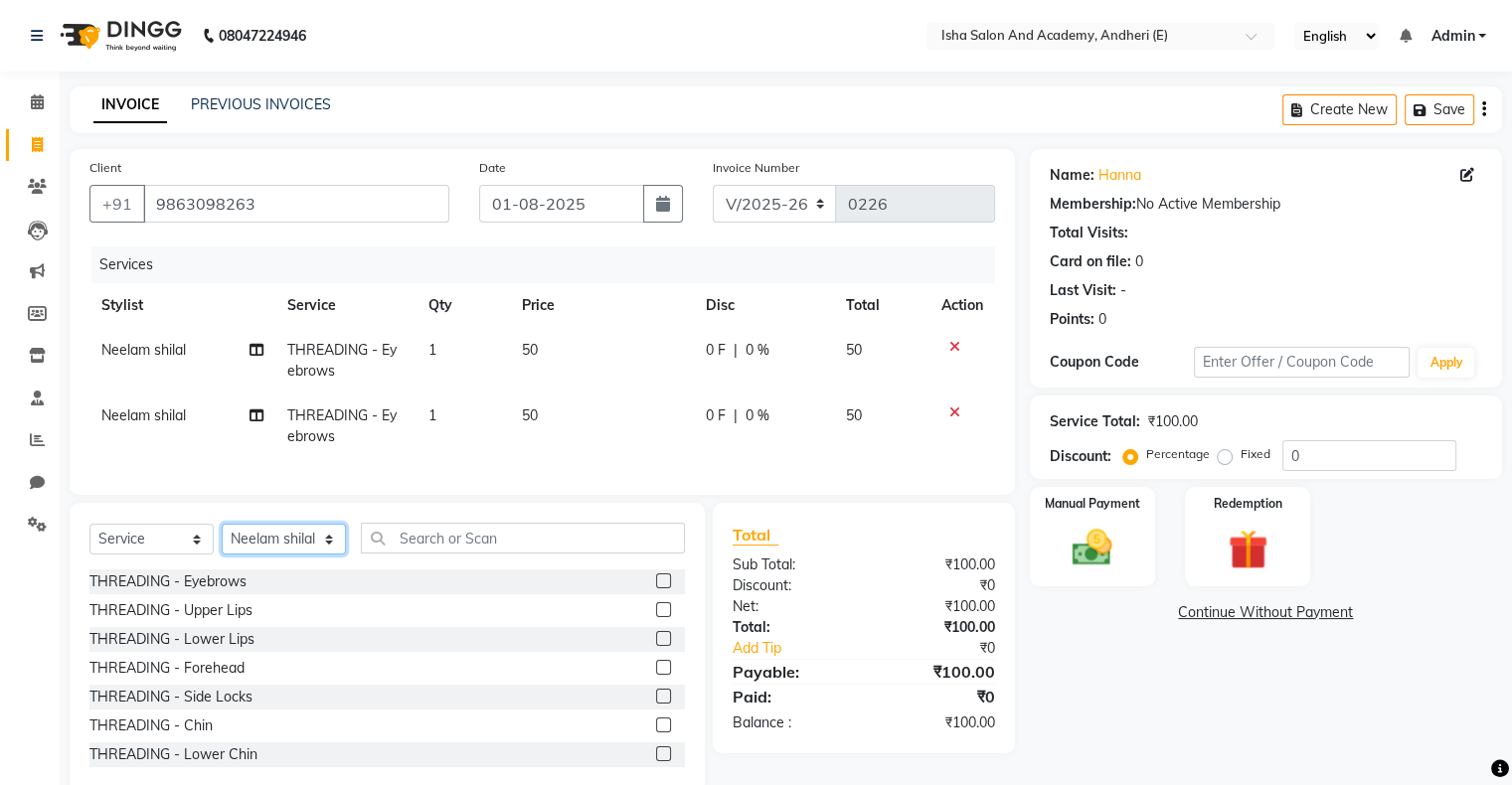 select on "77886" 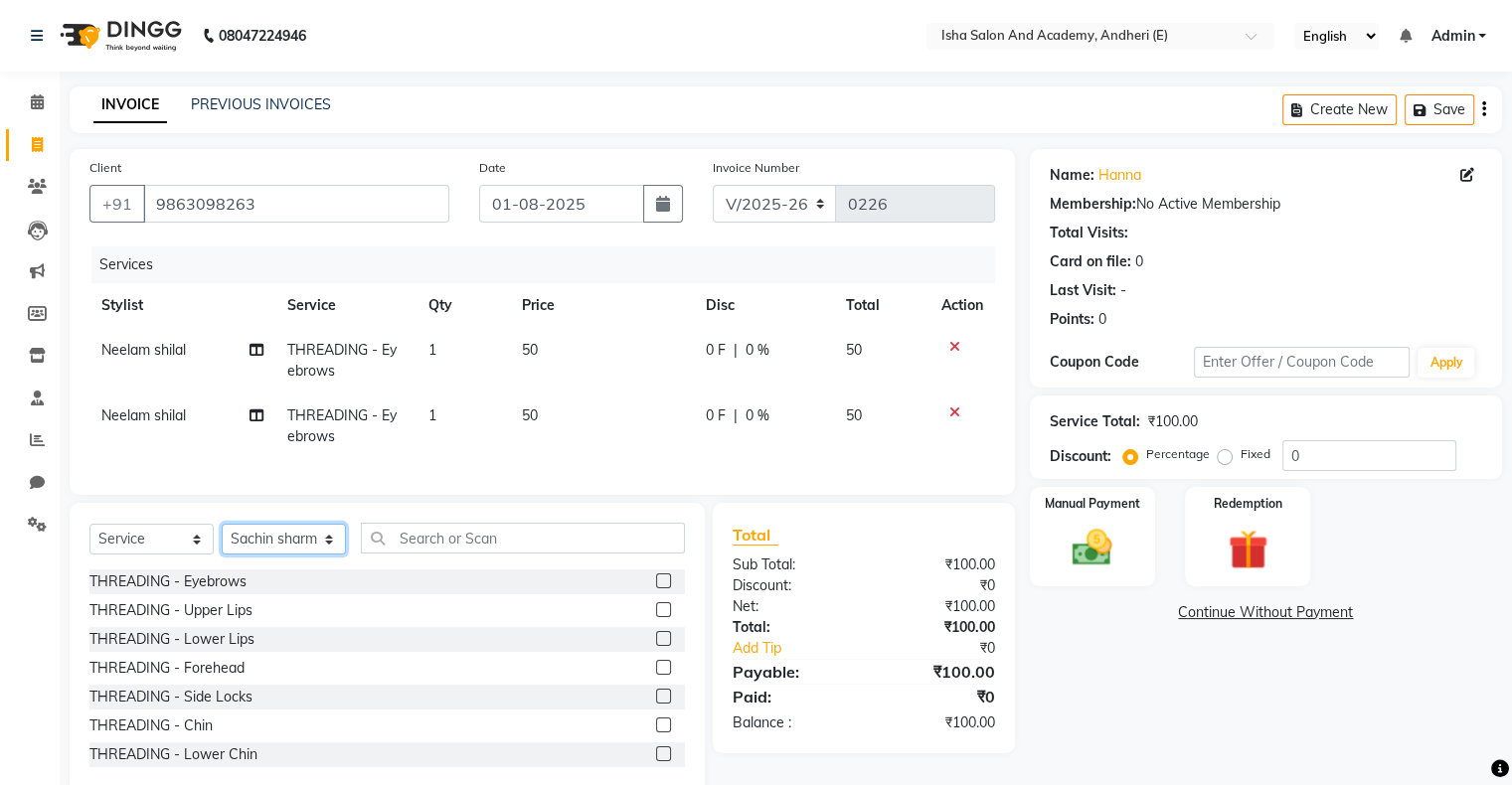 click on "Select Stylist Neelam shilal Sachin sharma Vijaylaxmi Gupta" 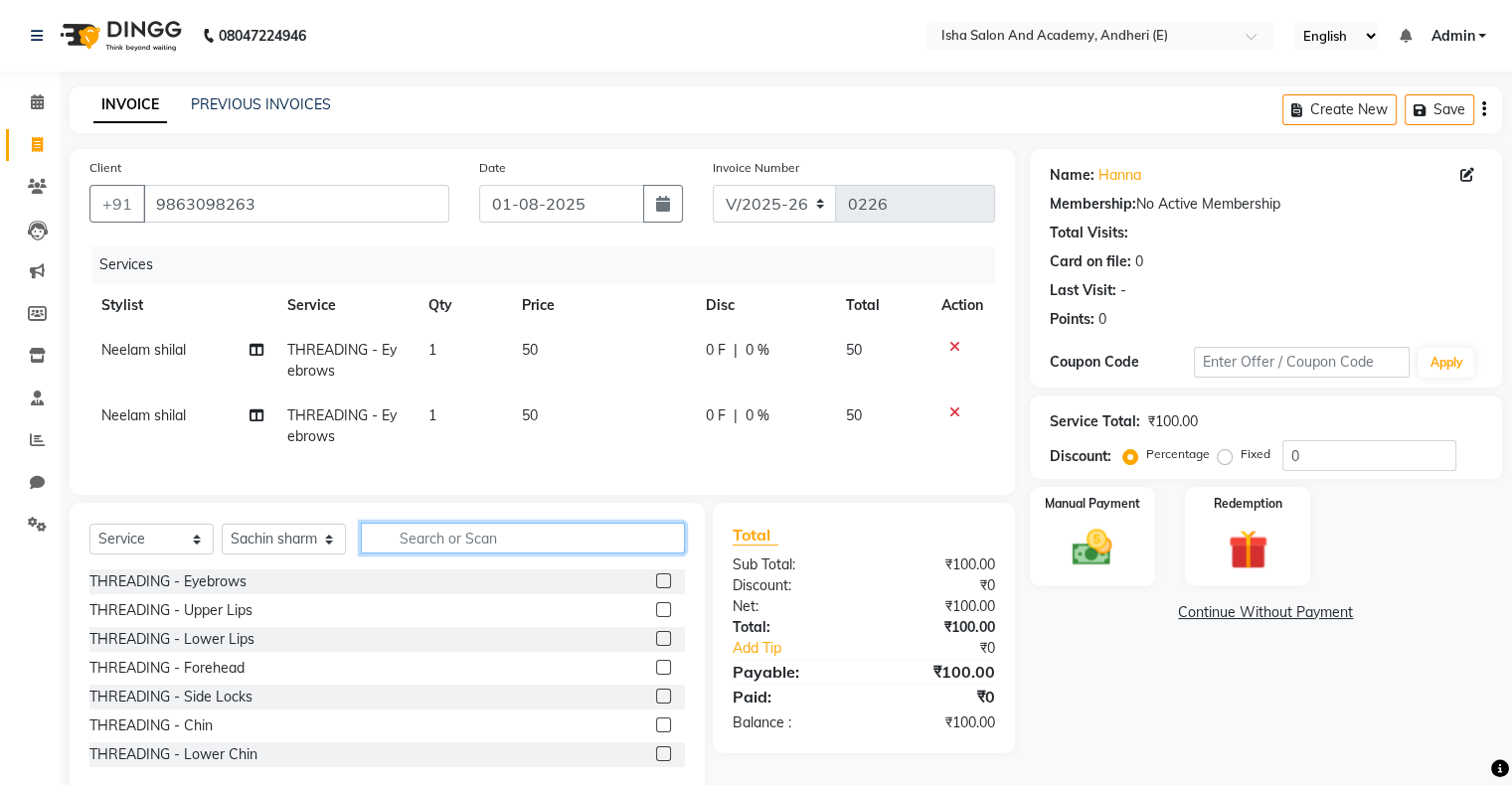 click 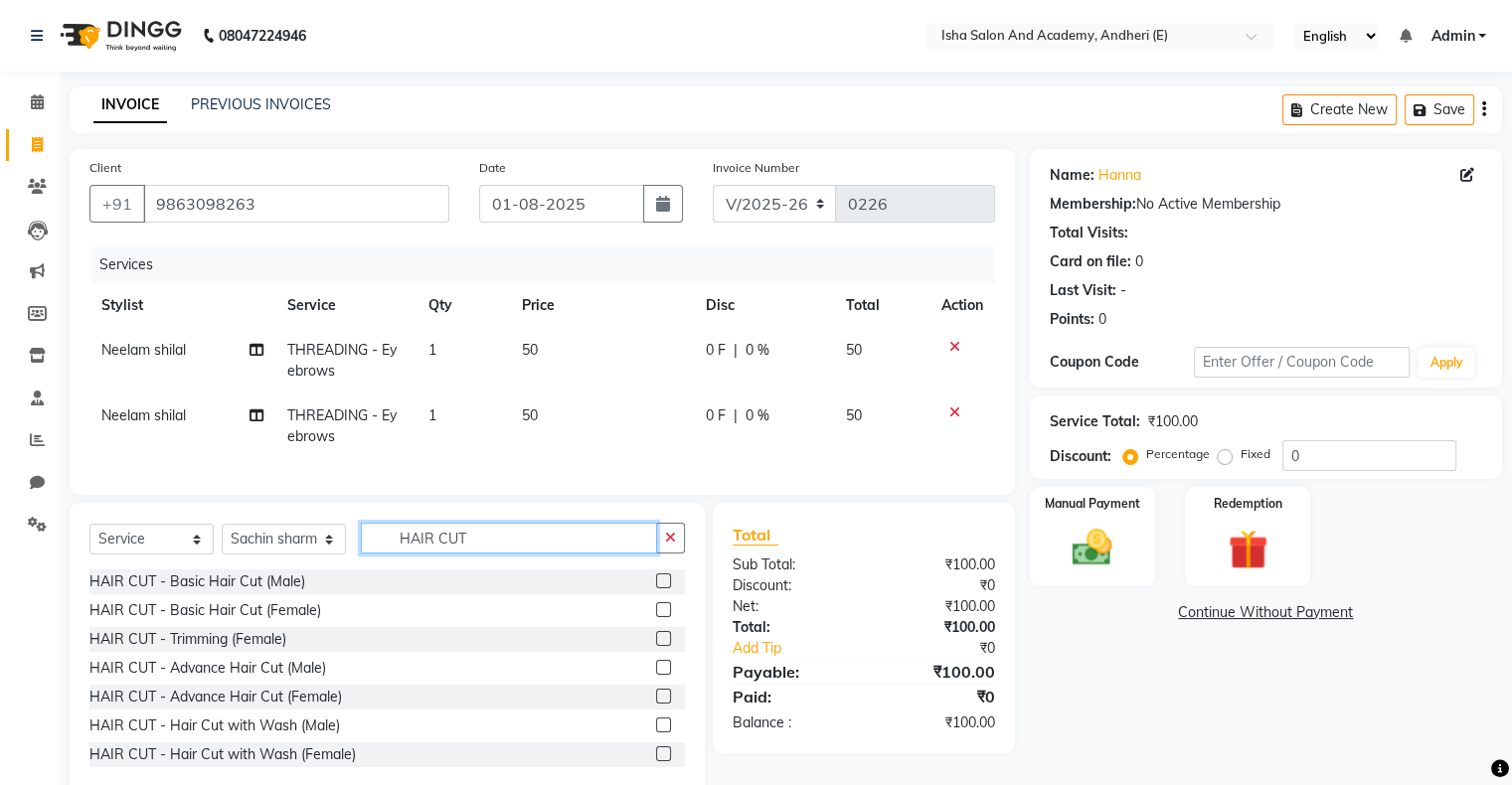 type on "HAIR CUT" 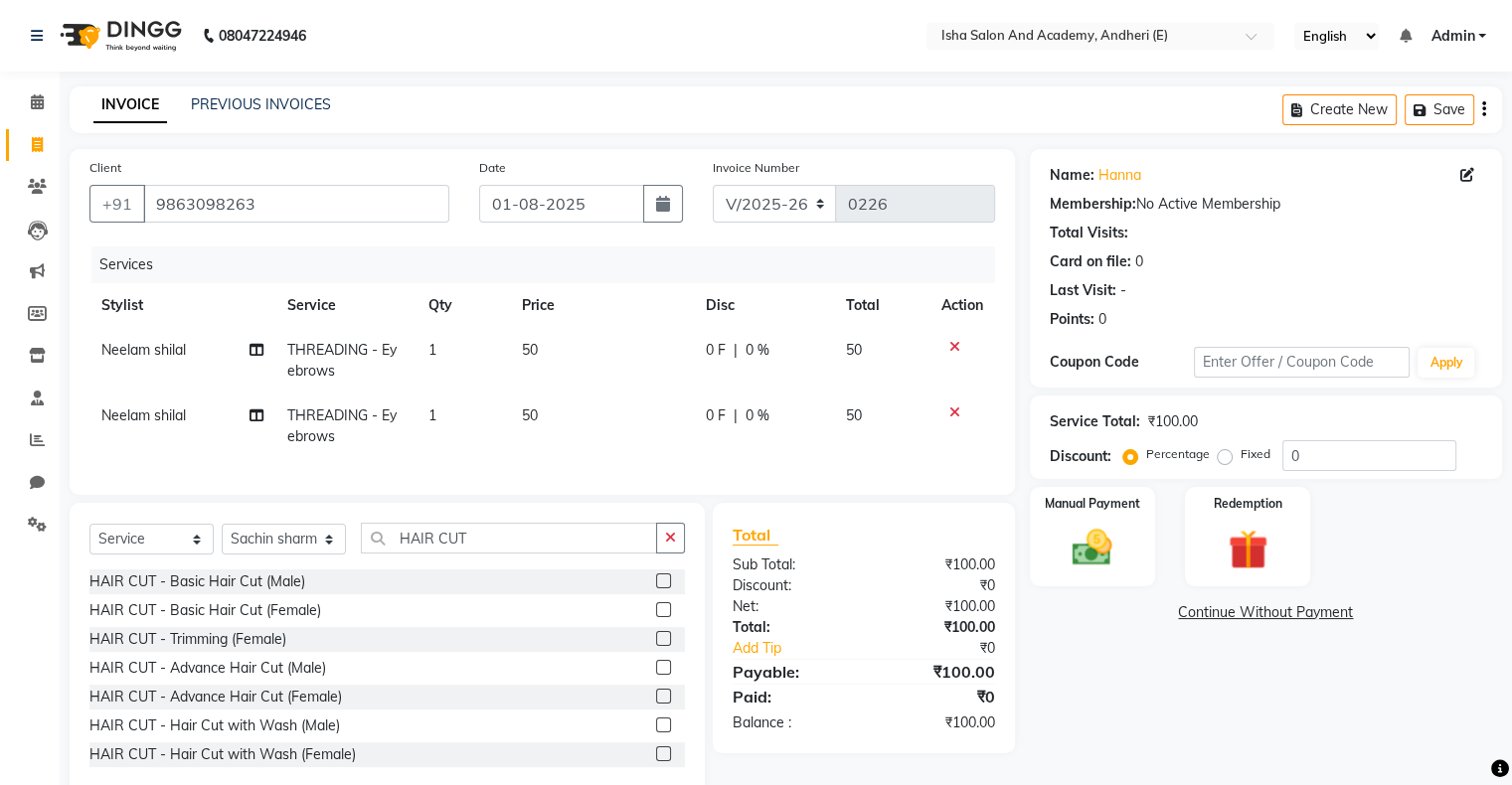 click 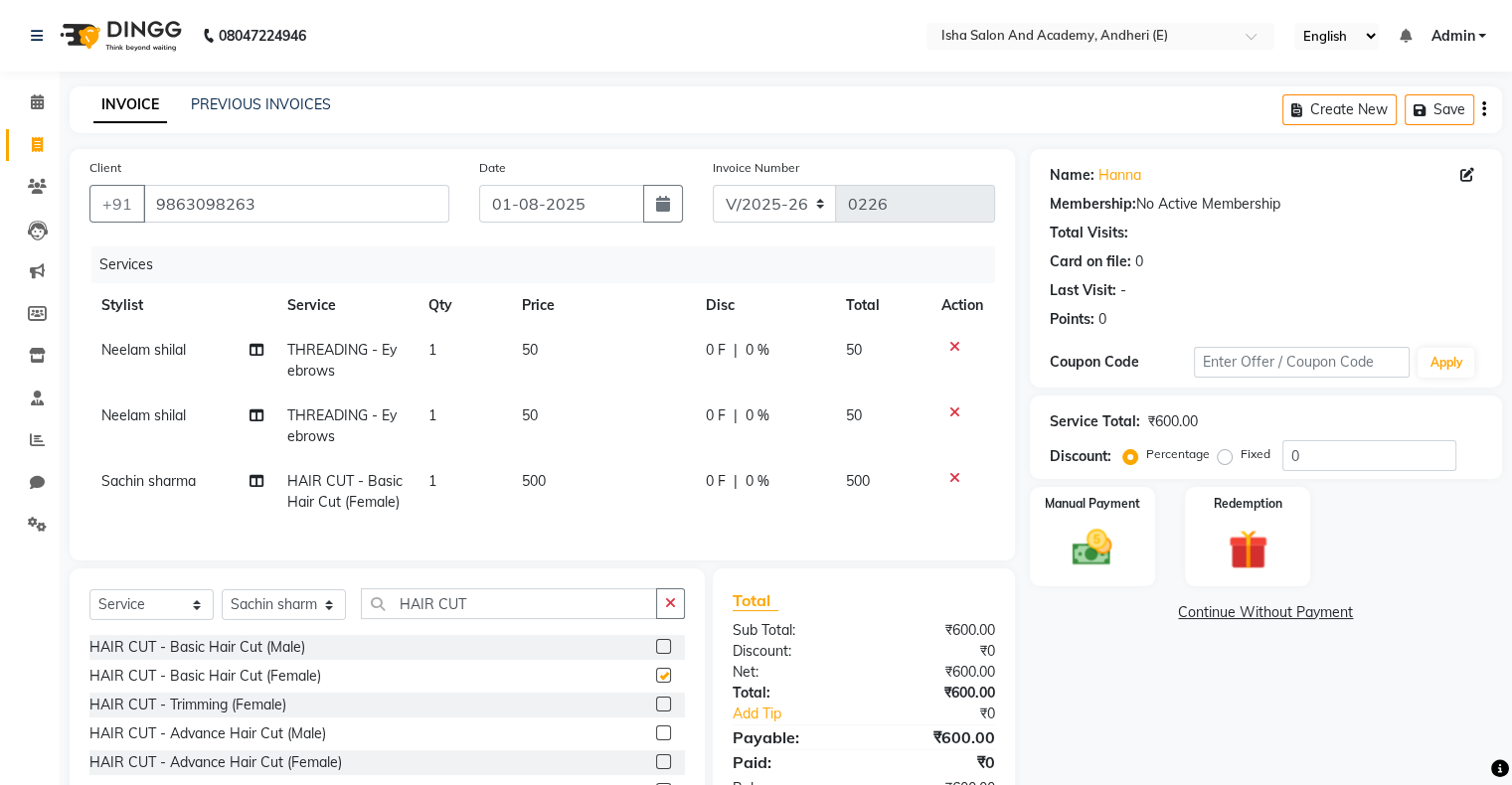 checkbox on "false" 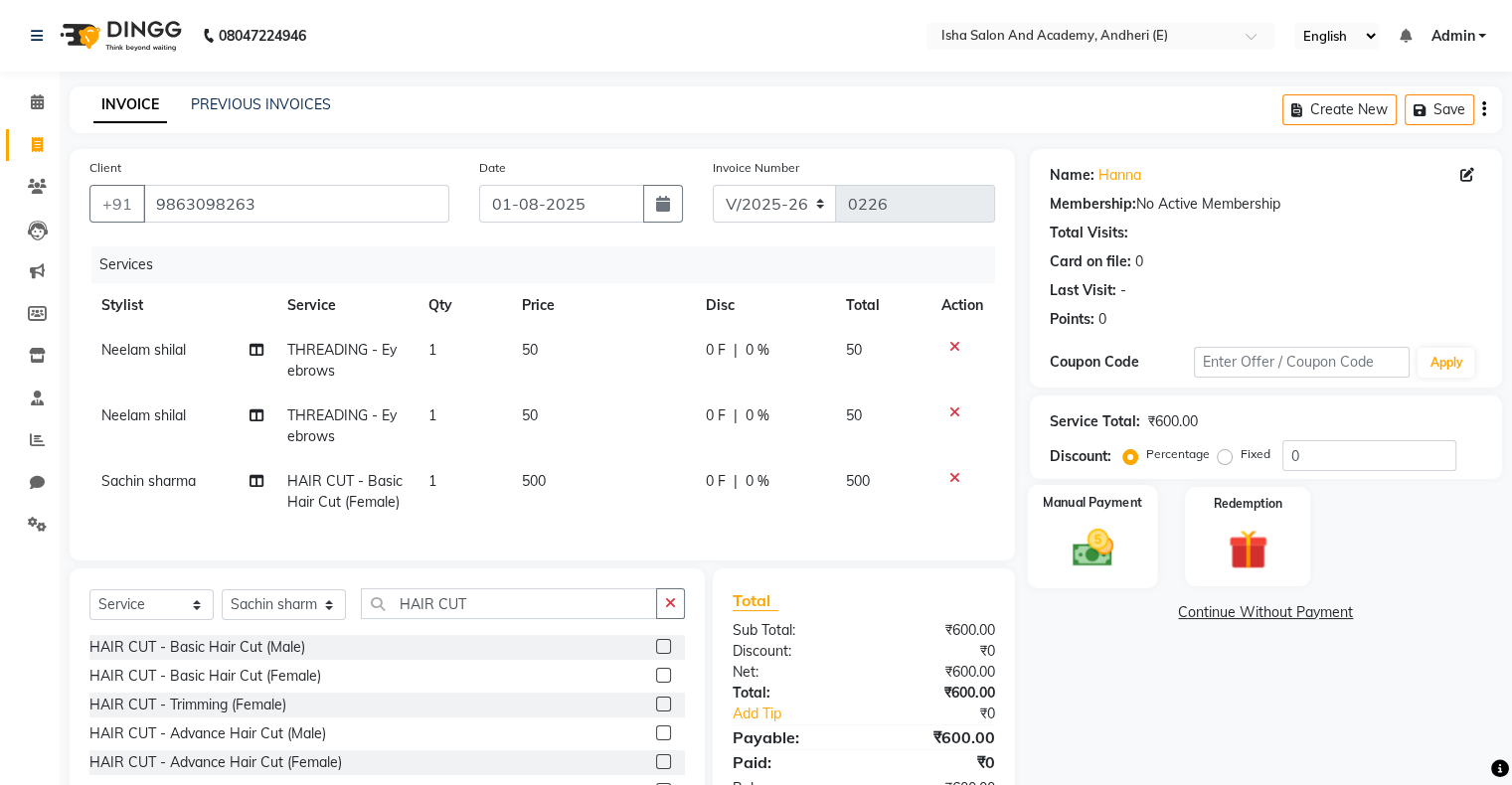 click 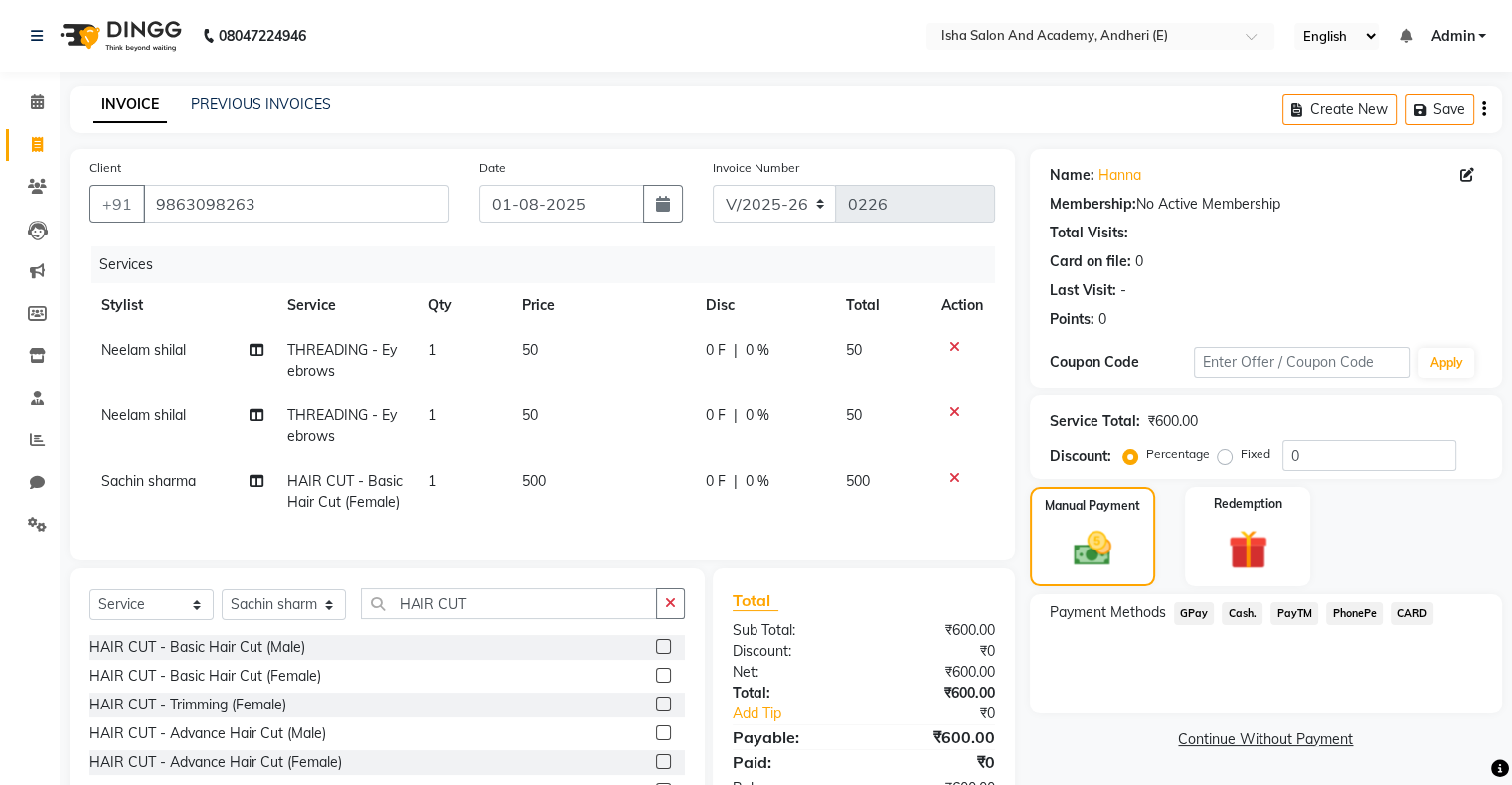 click on "PayTM" 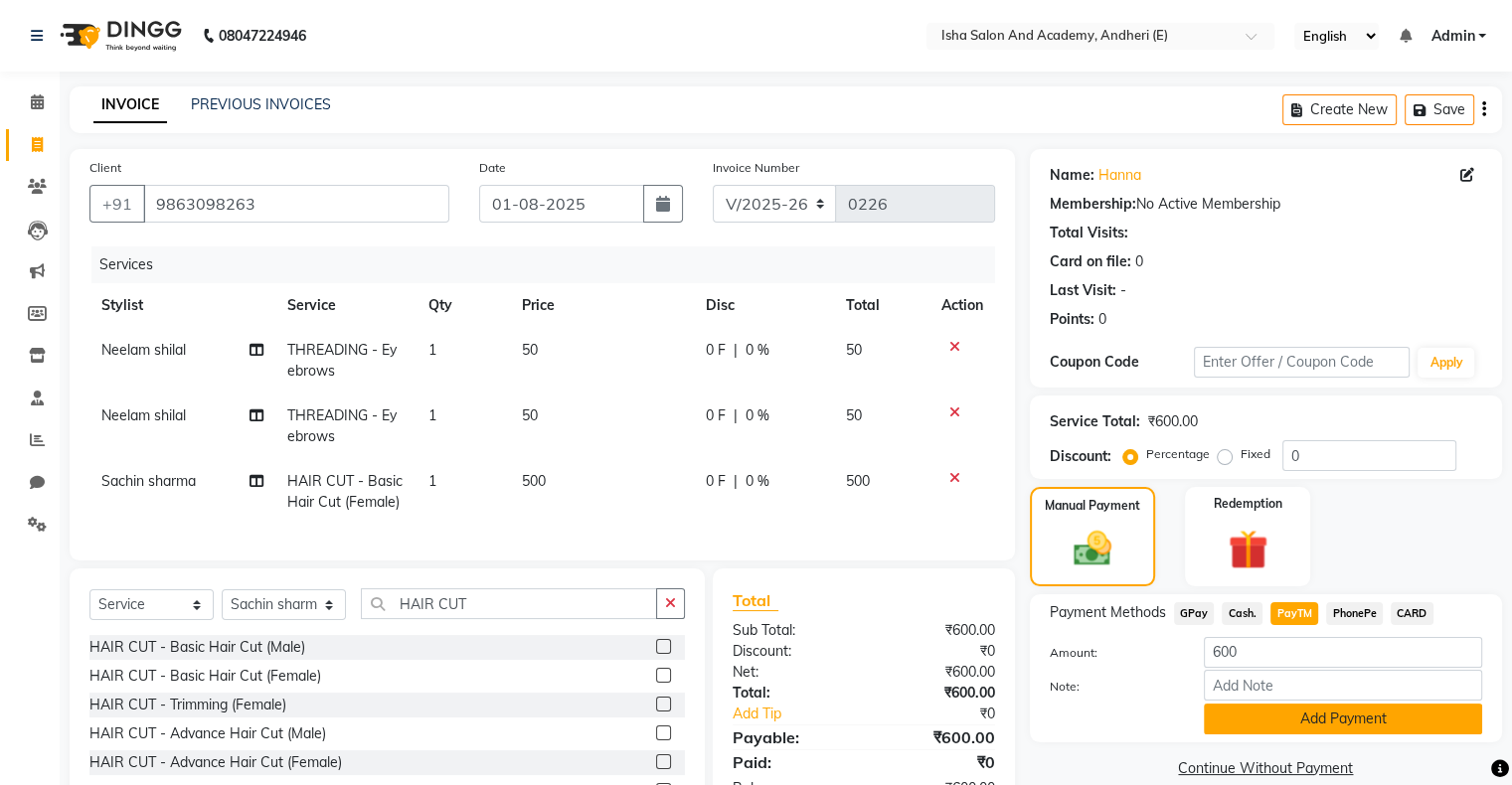 click on "Add Payment" 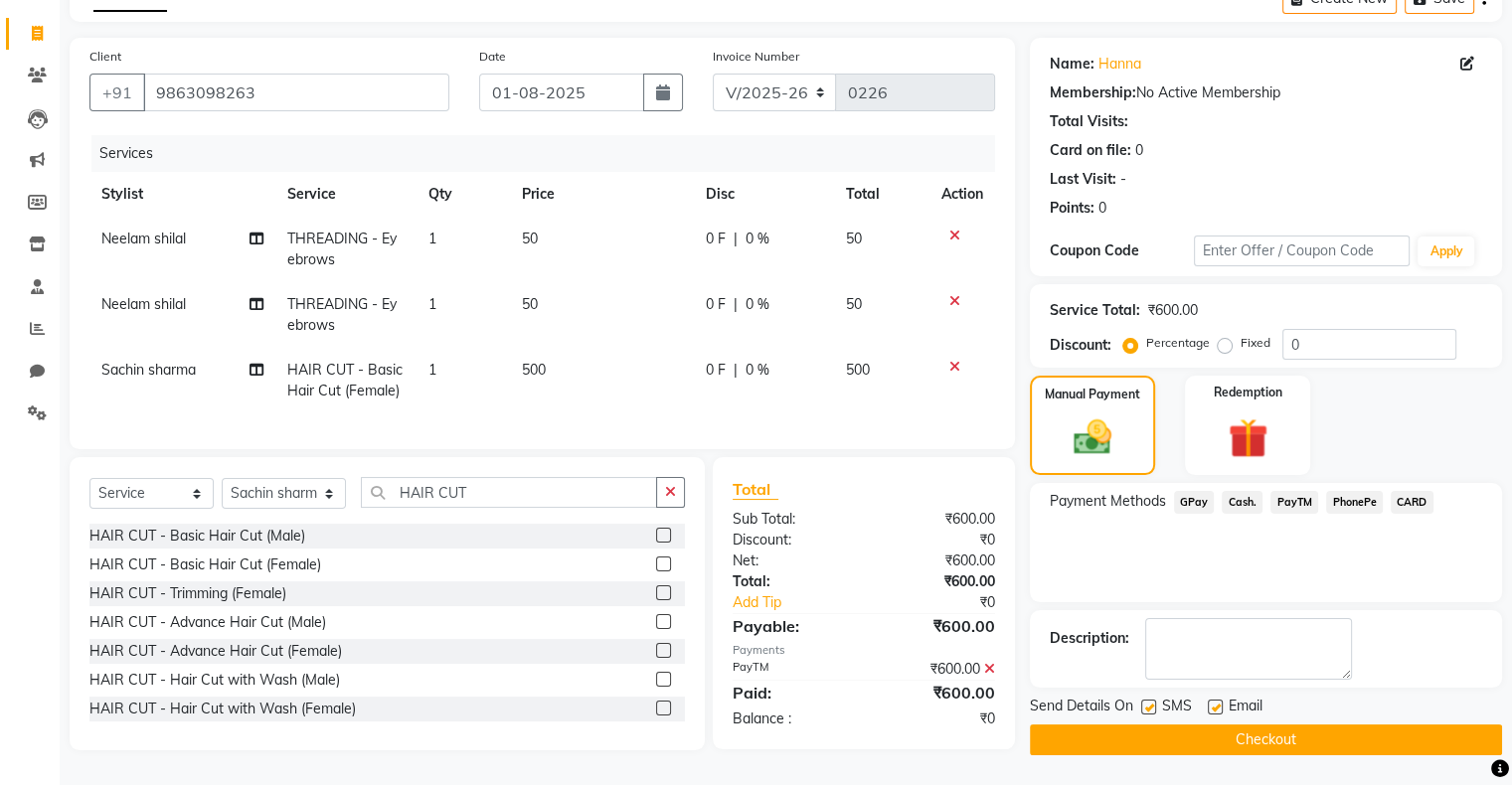 scroll, scrollTop: 119, scrollLeft: 0, axis: vertical 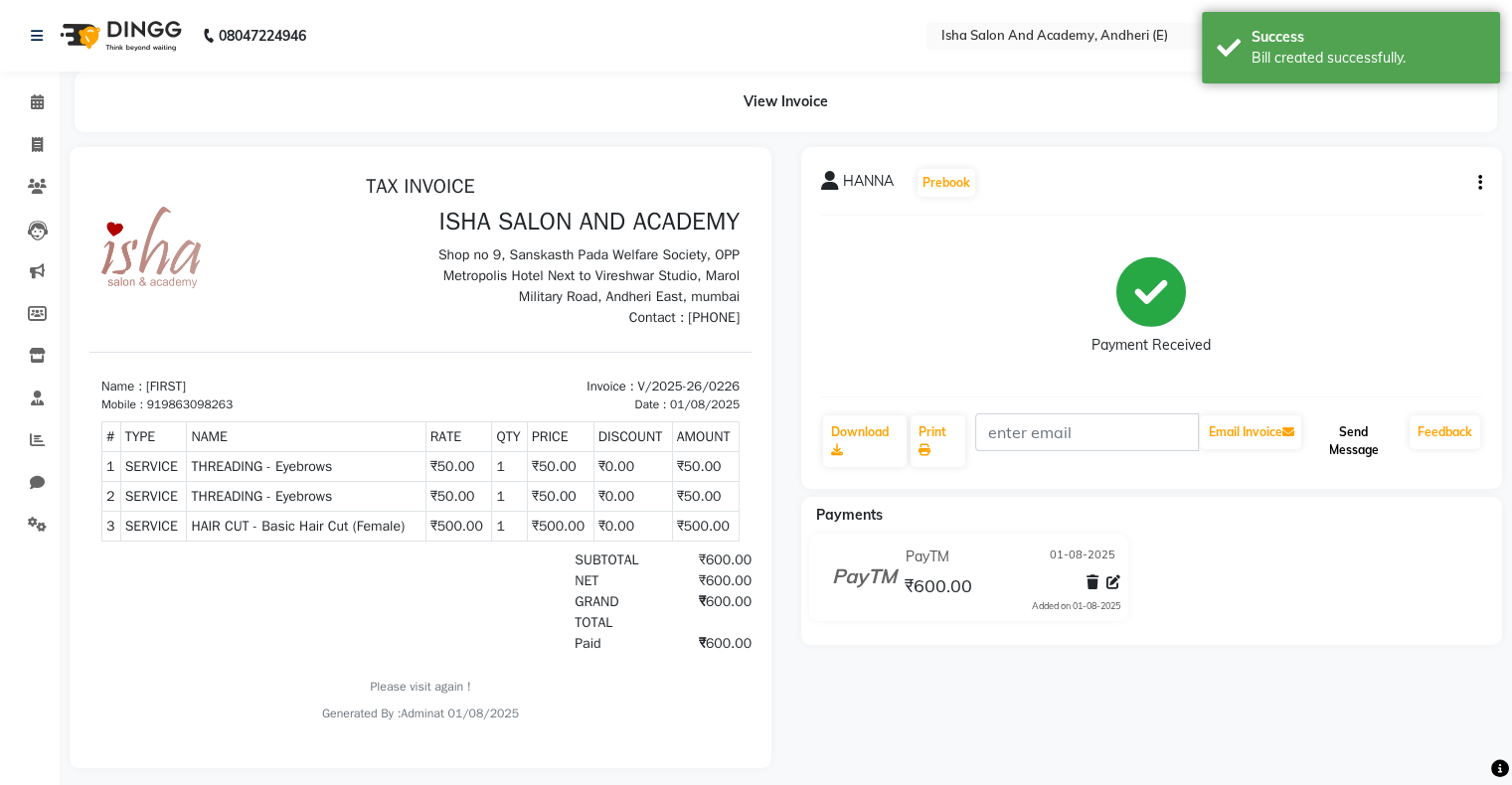 click on "Send Message" 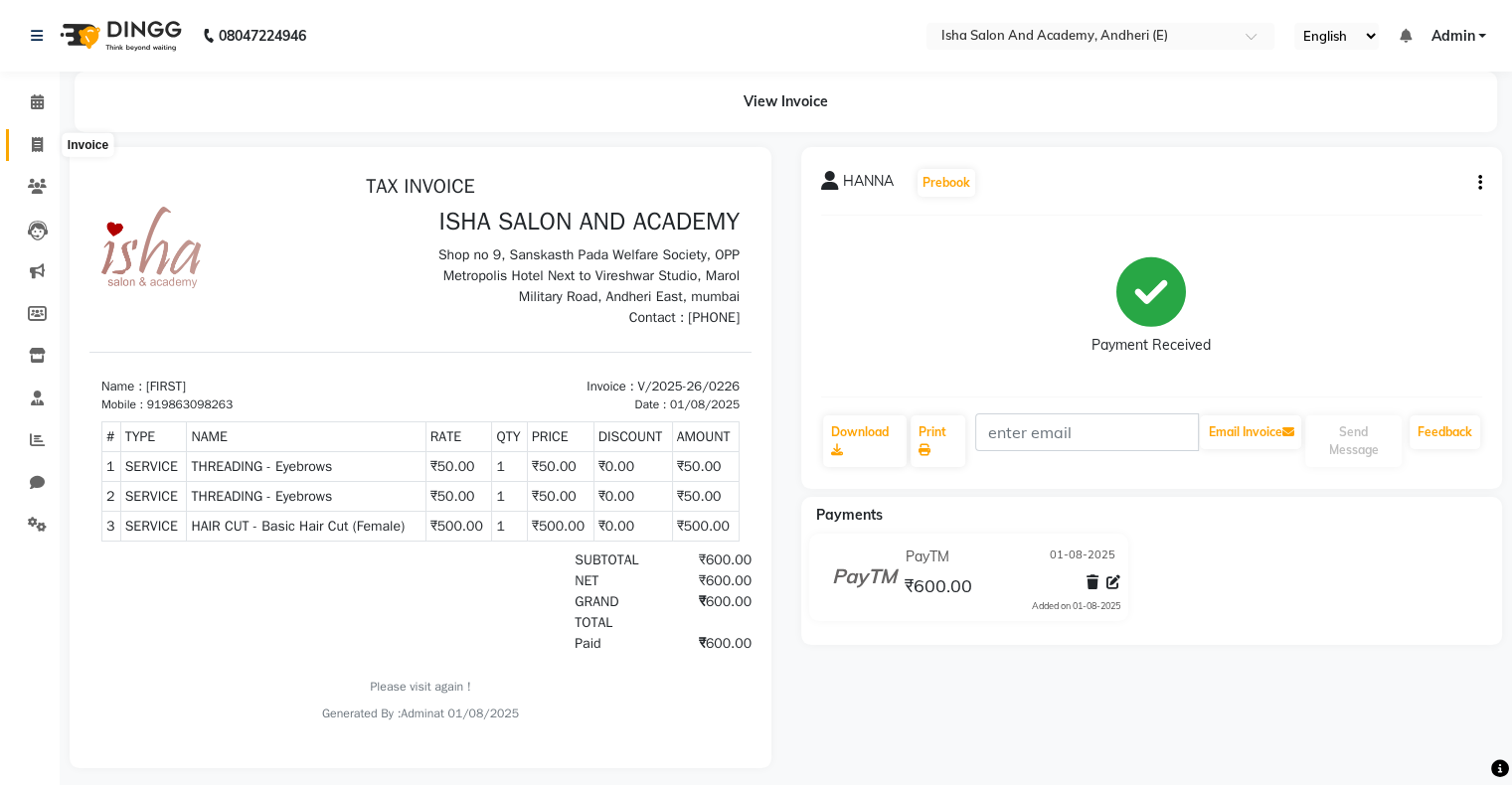 click 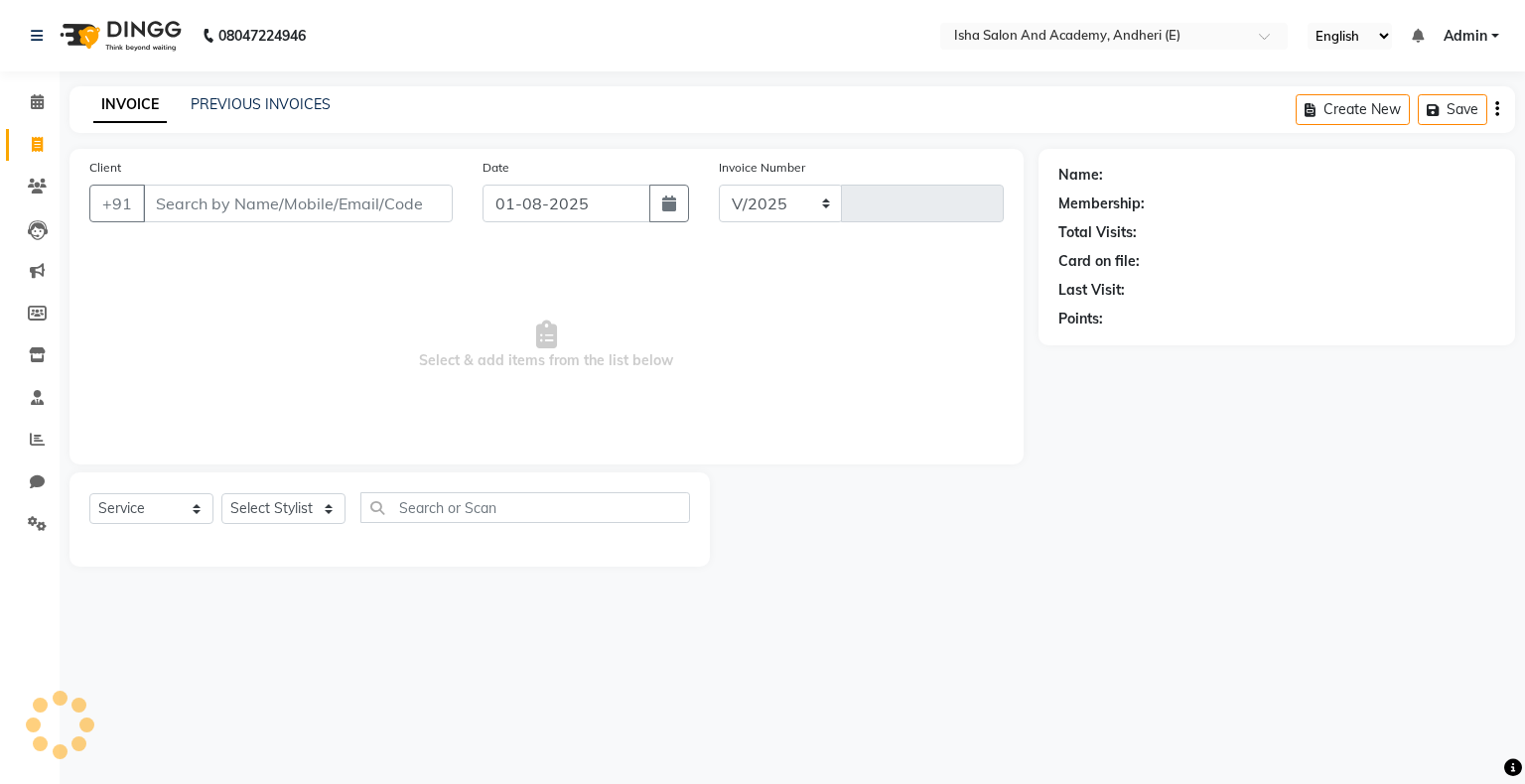 select on "8203" 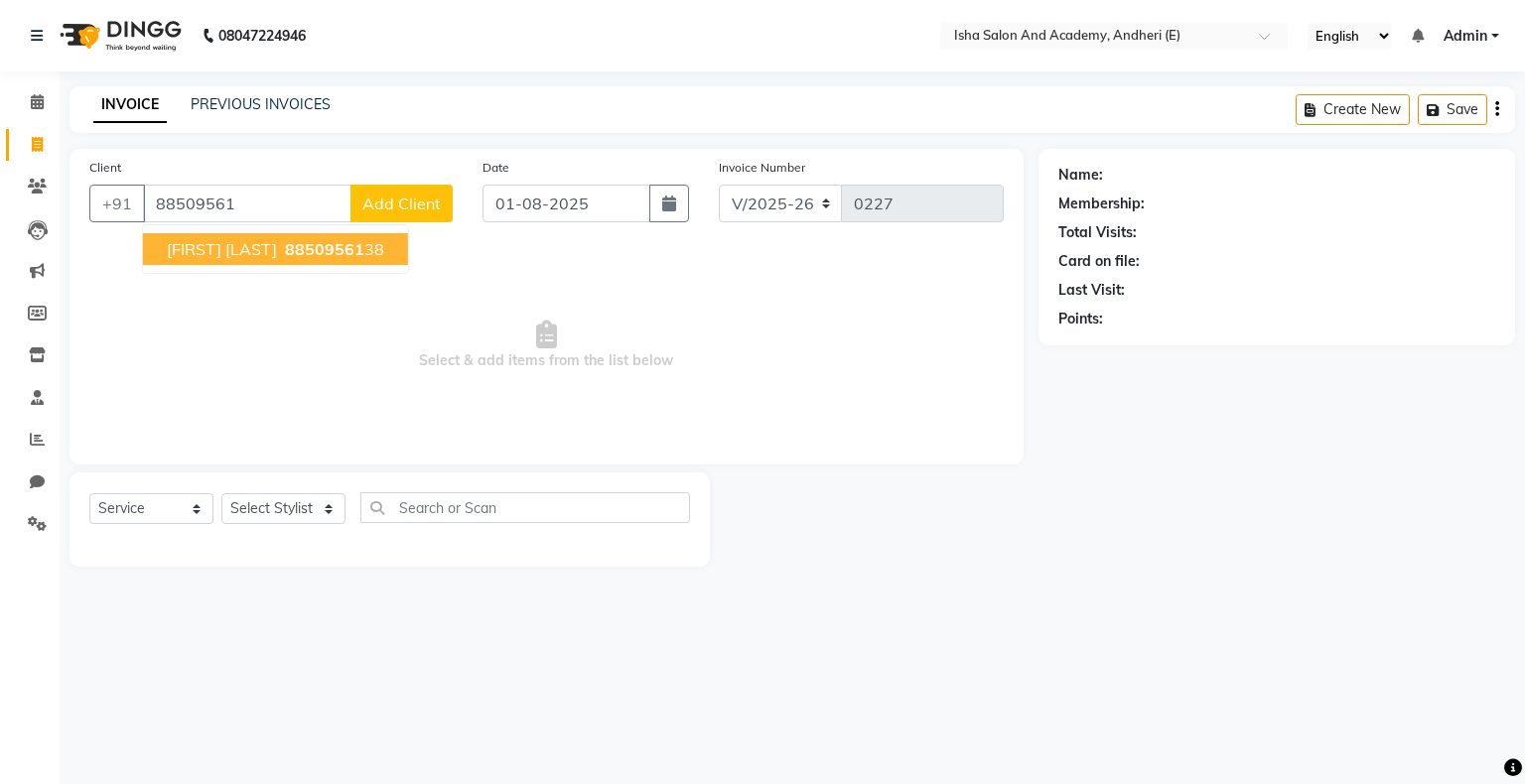 click on "[FIRST] [LAST]" at bounding box center [221, 249] 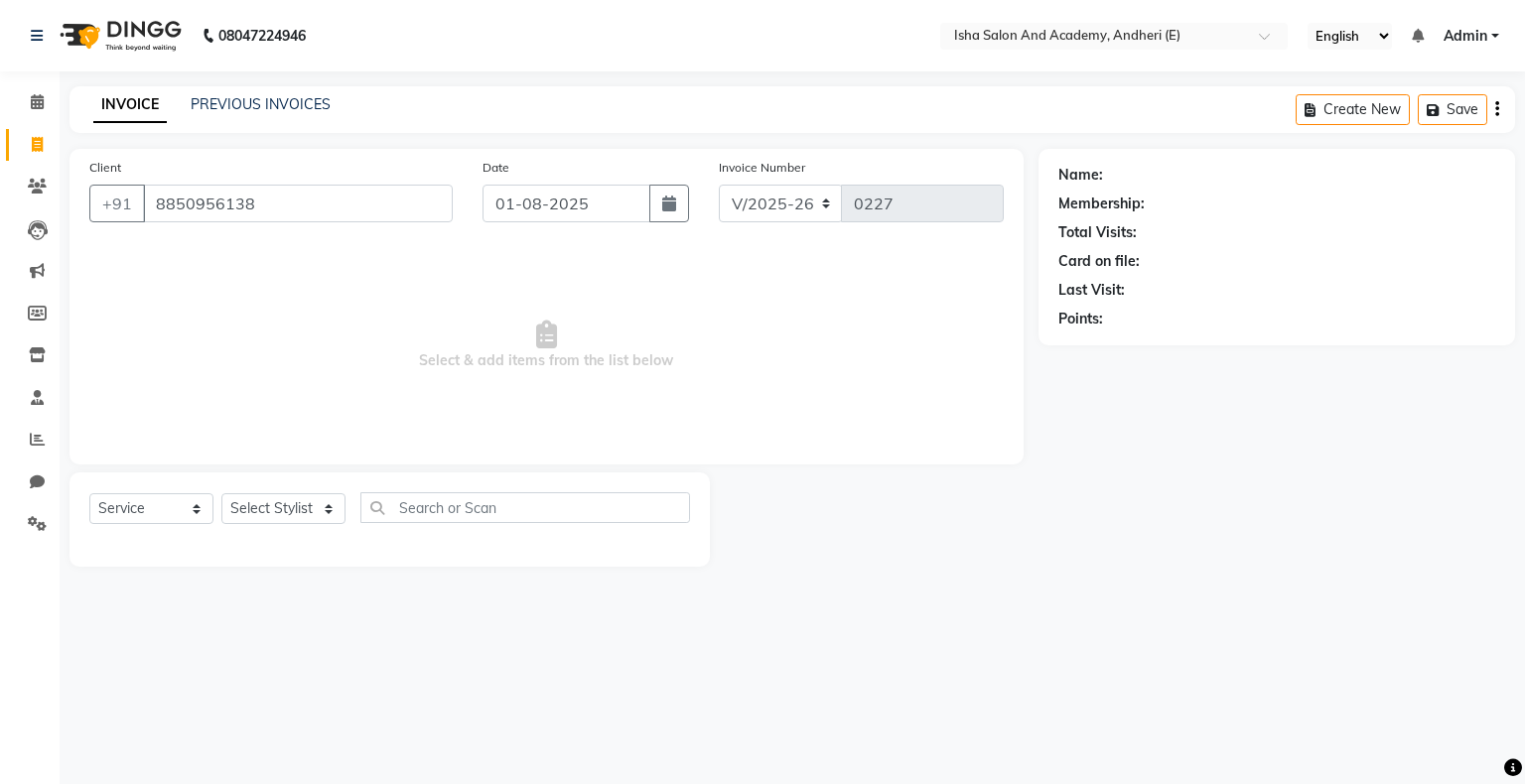 type on "8850956138" 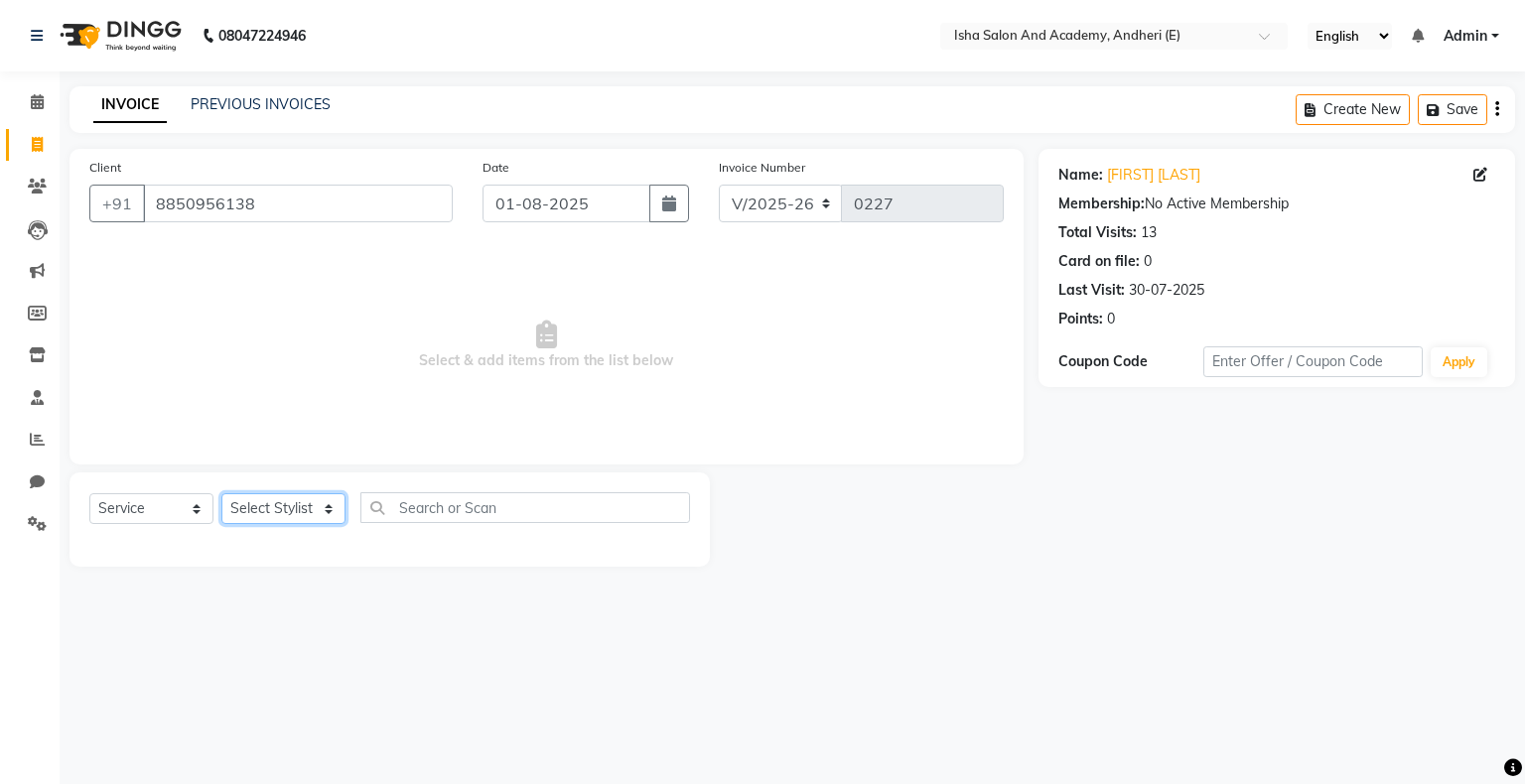 click on "Select Stylist Neelam shilal Sachin sharma Vijaylaxmi Gupta" 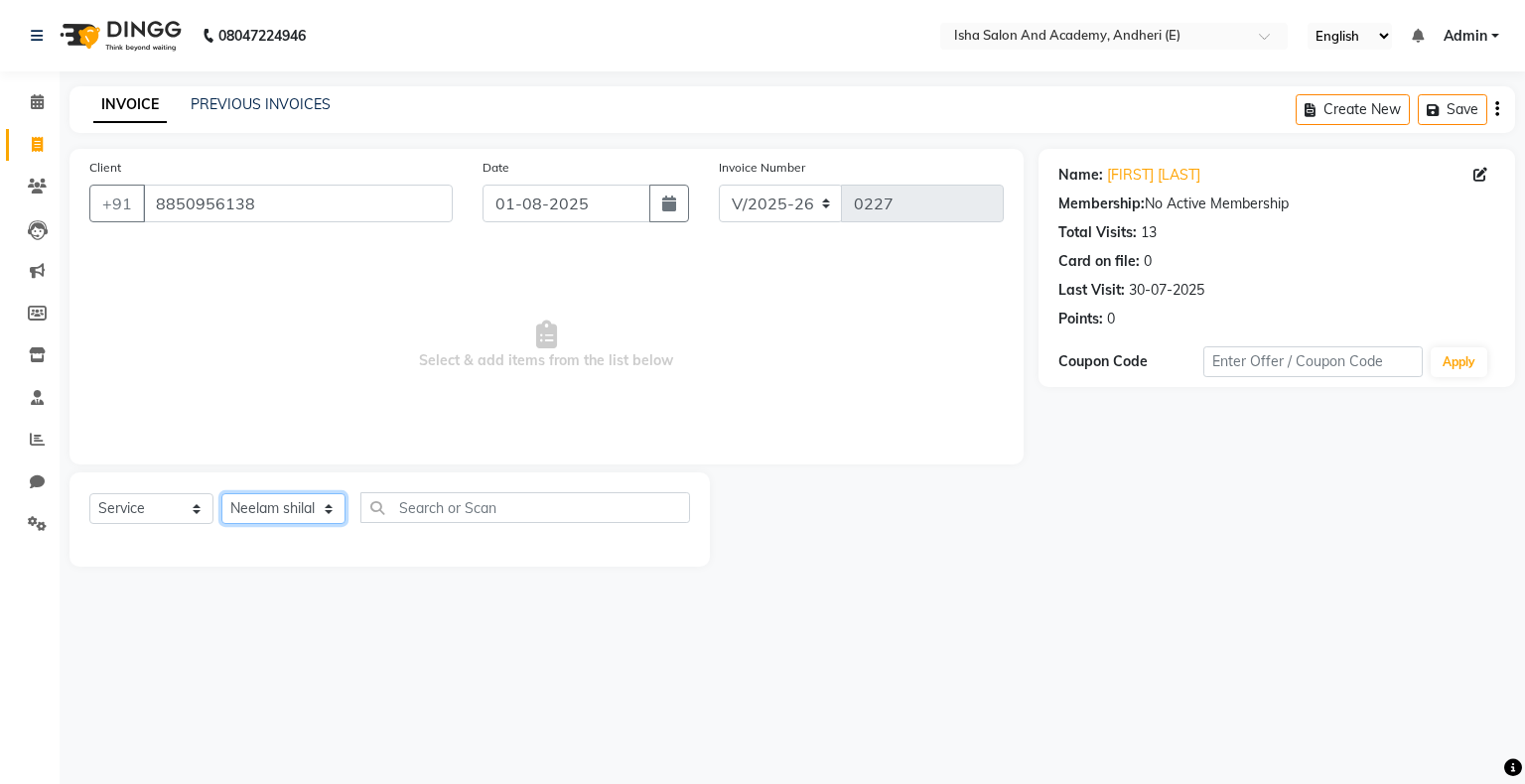 click on "Select Stylist Neelam shilal Sachin sharma Vijaylaxmi Gupta" 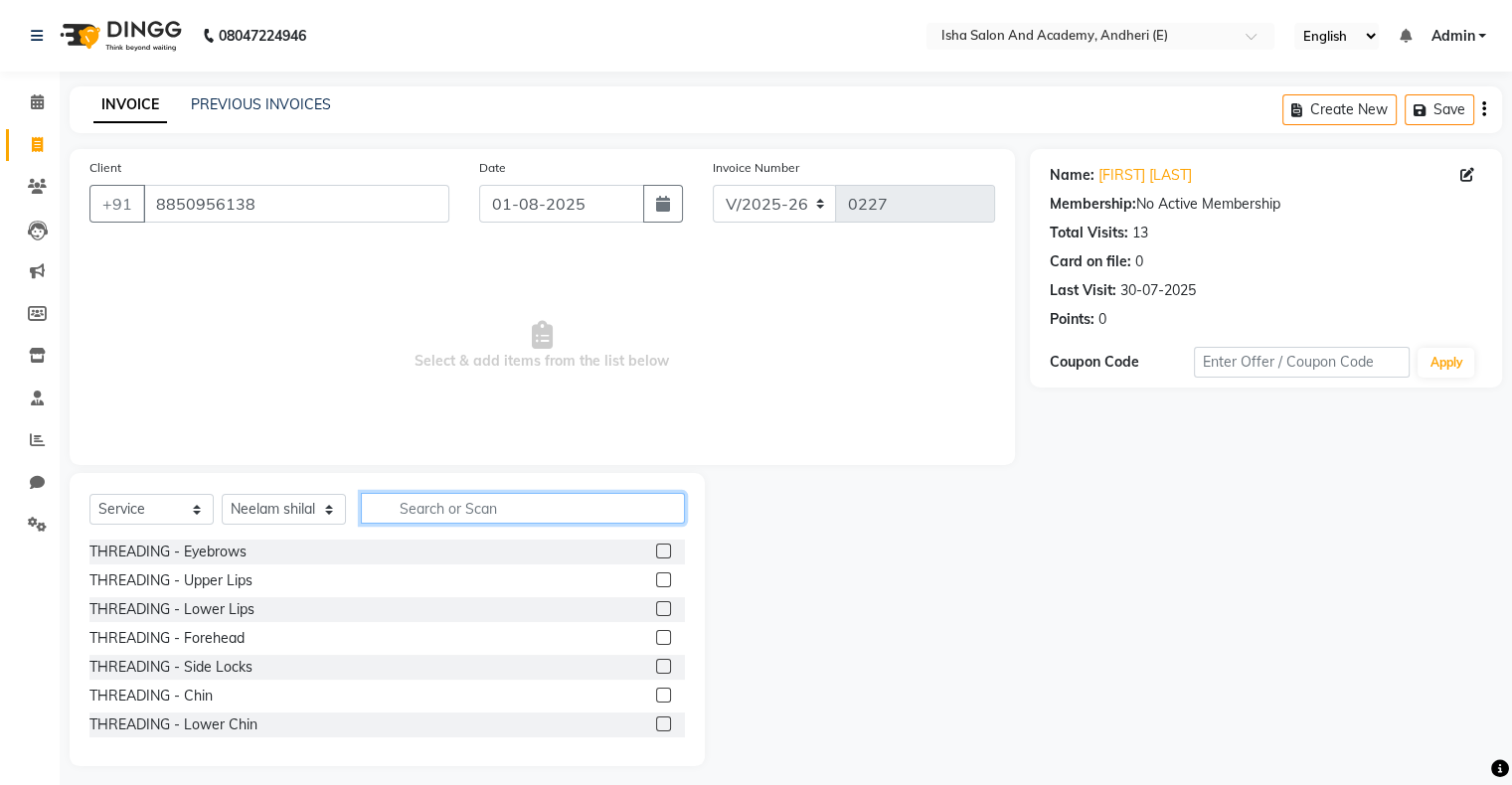 click 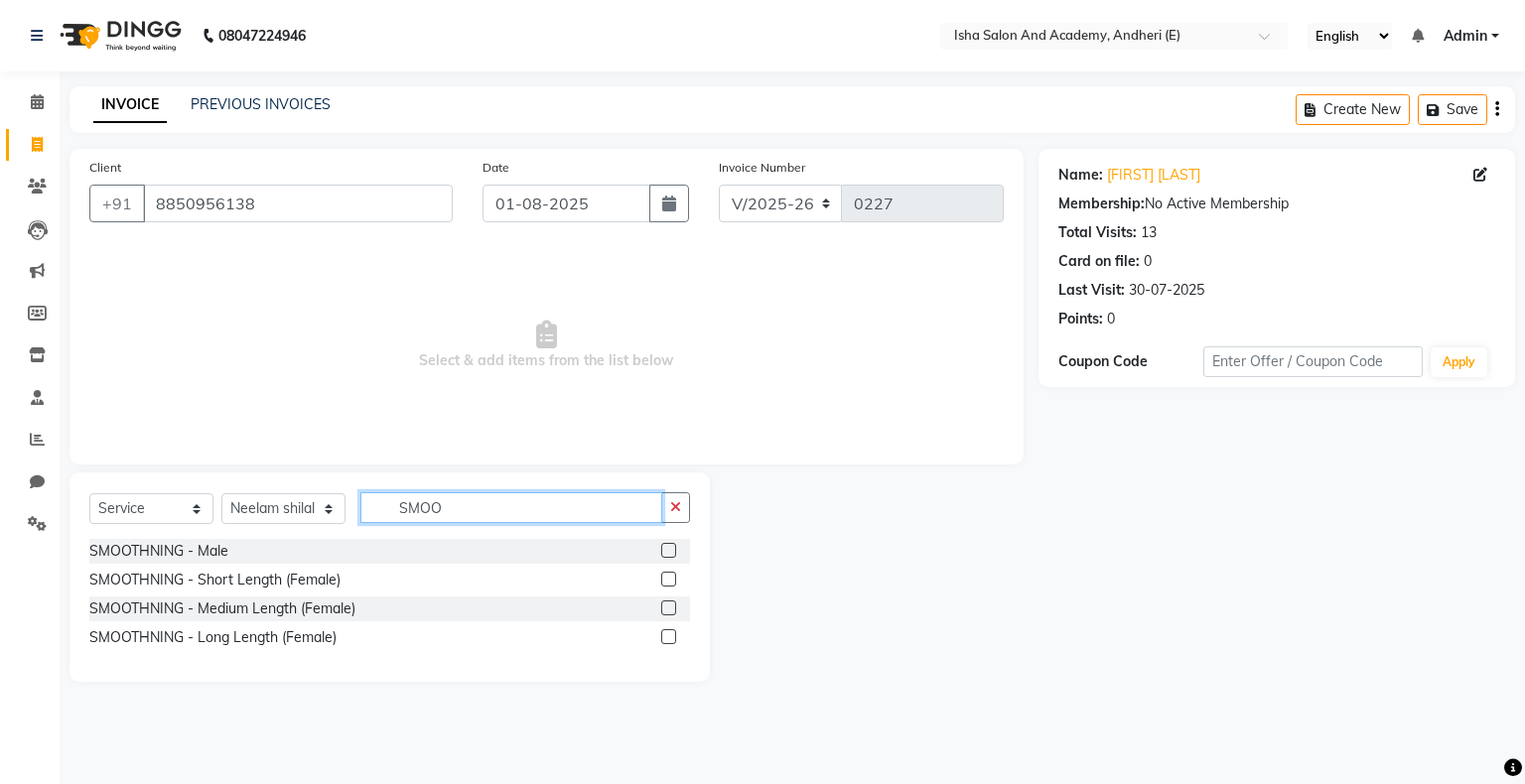 type on "SMOO" 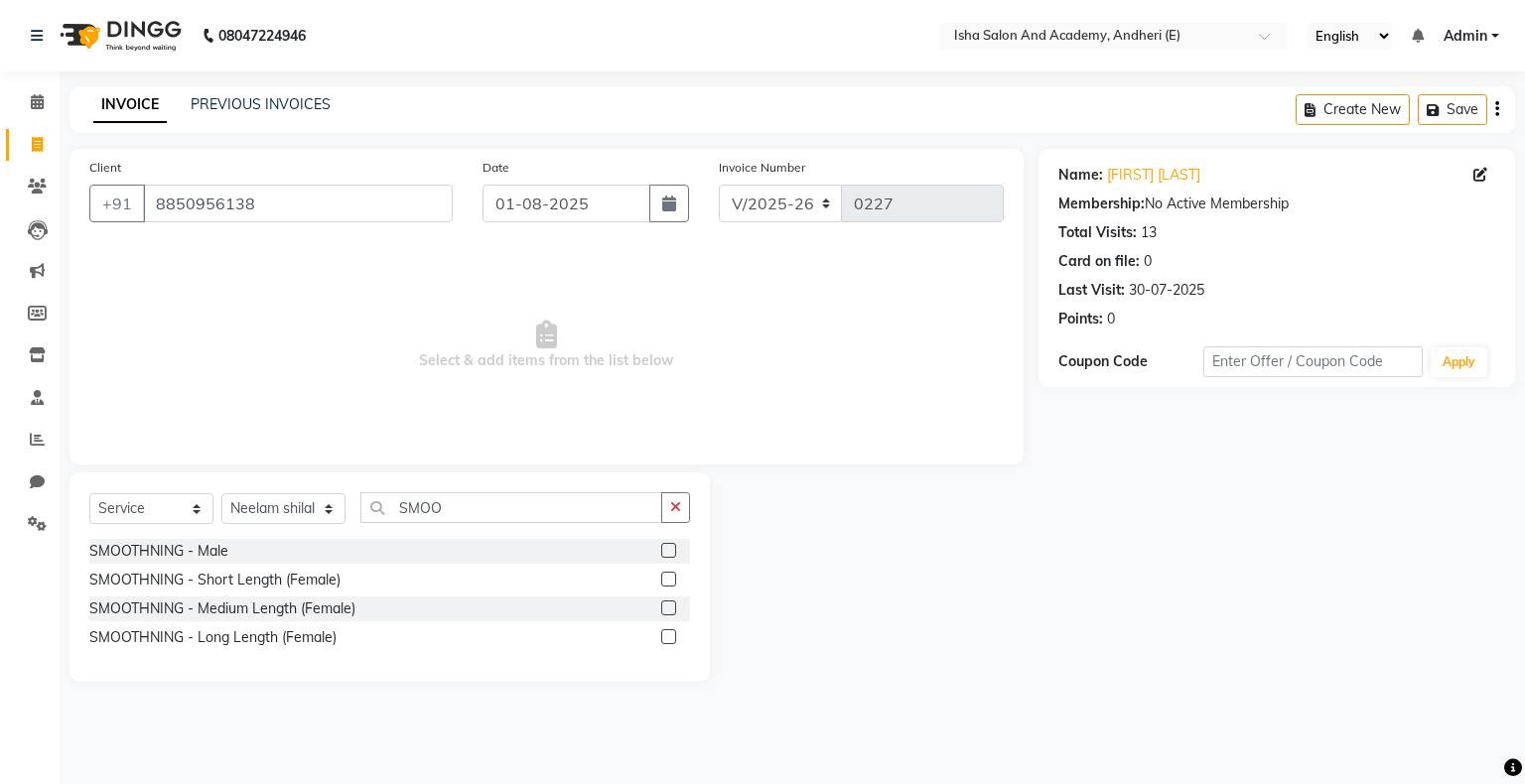 click 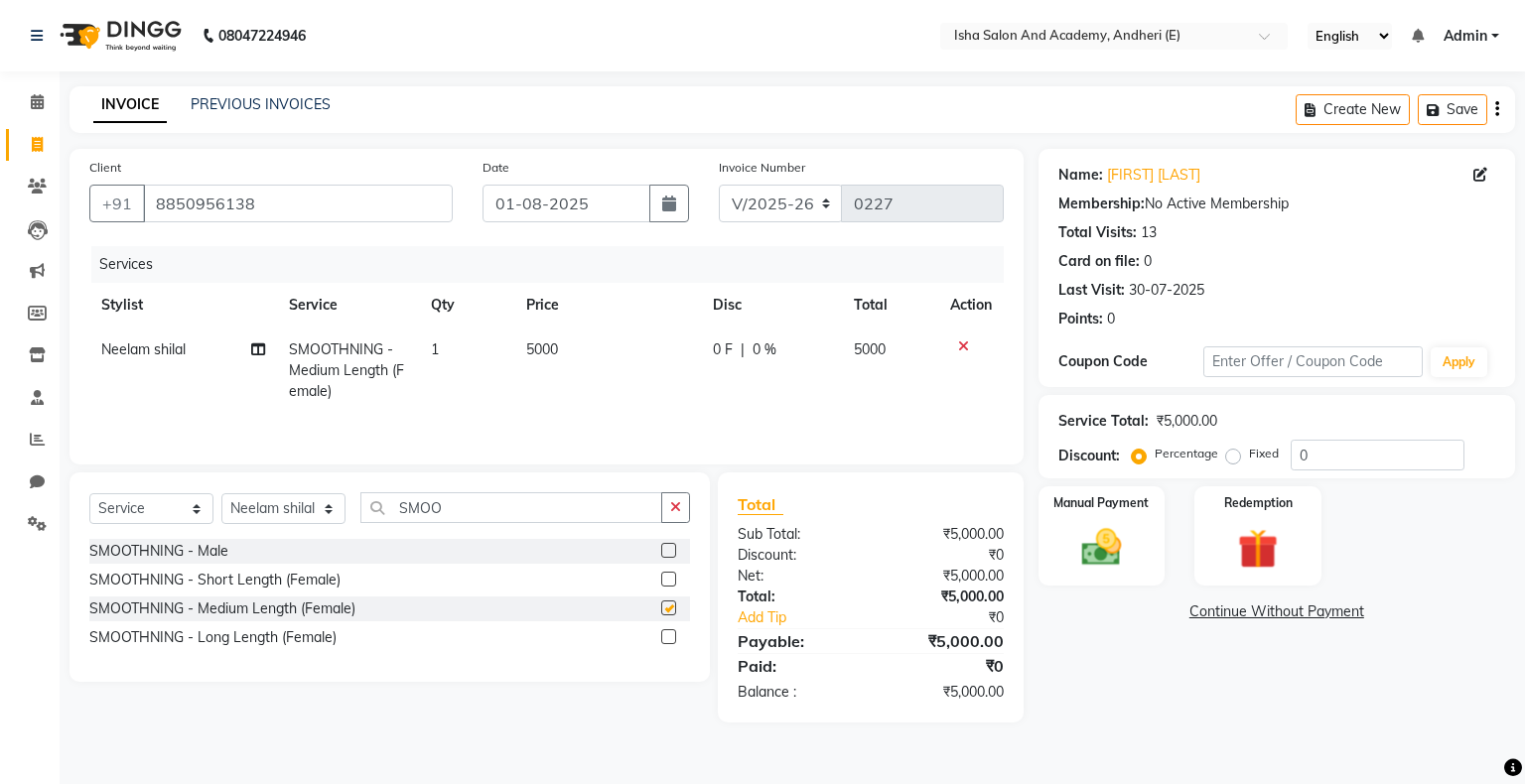checkbox on "false" 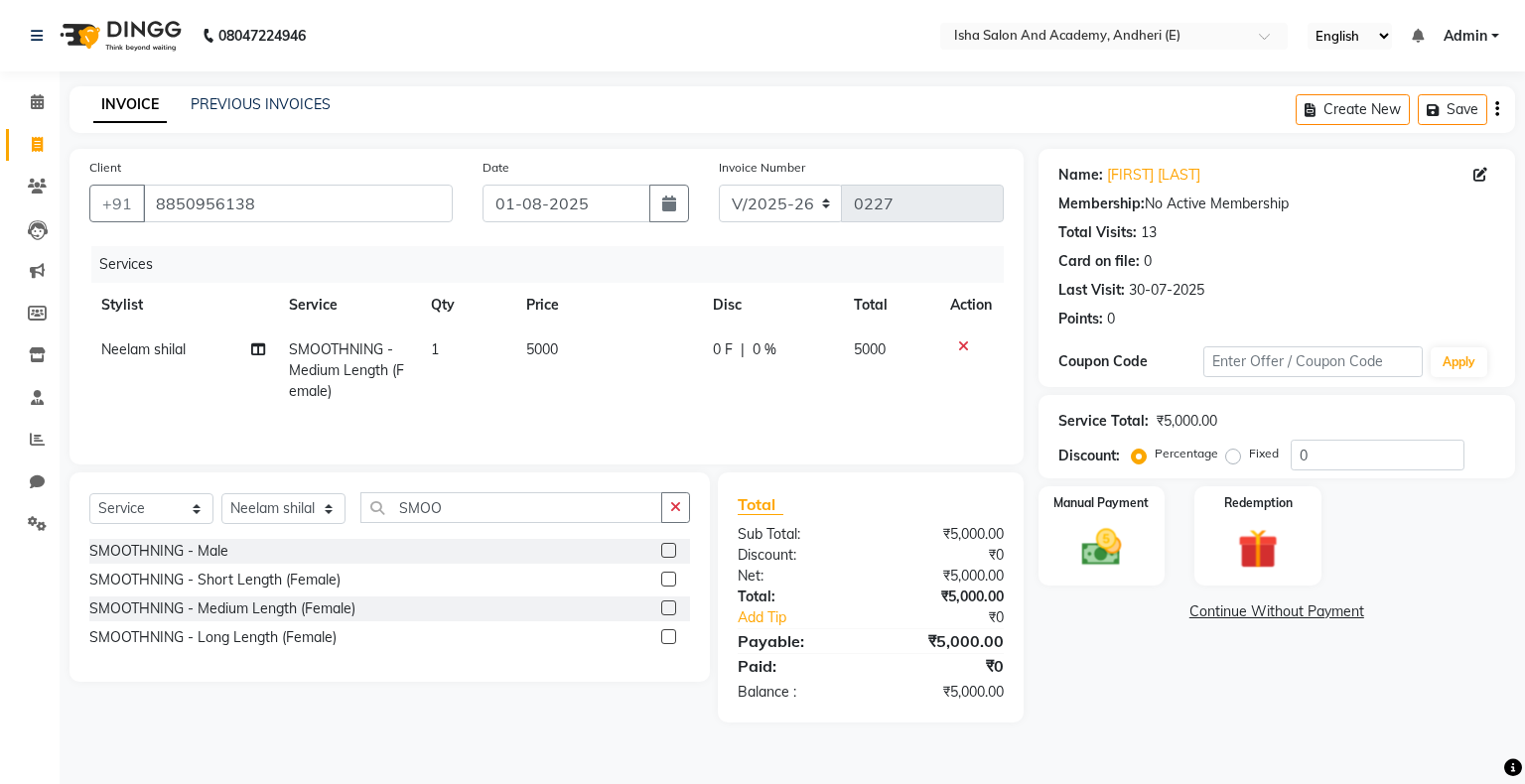 click 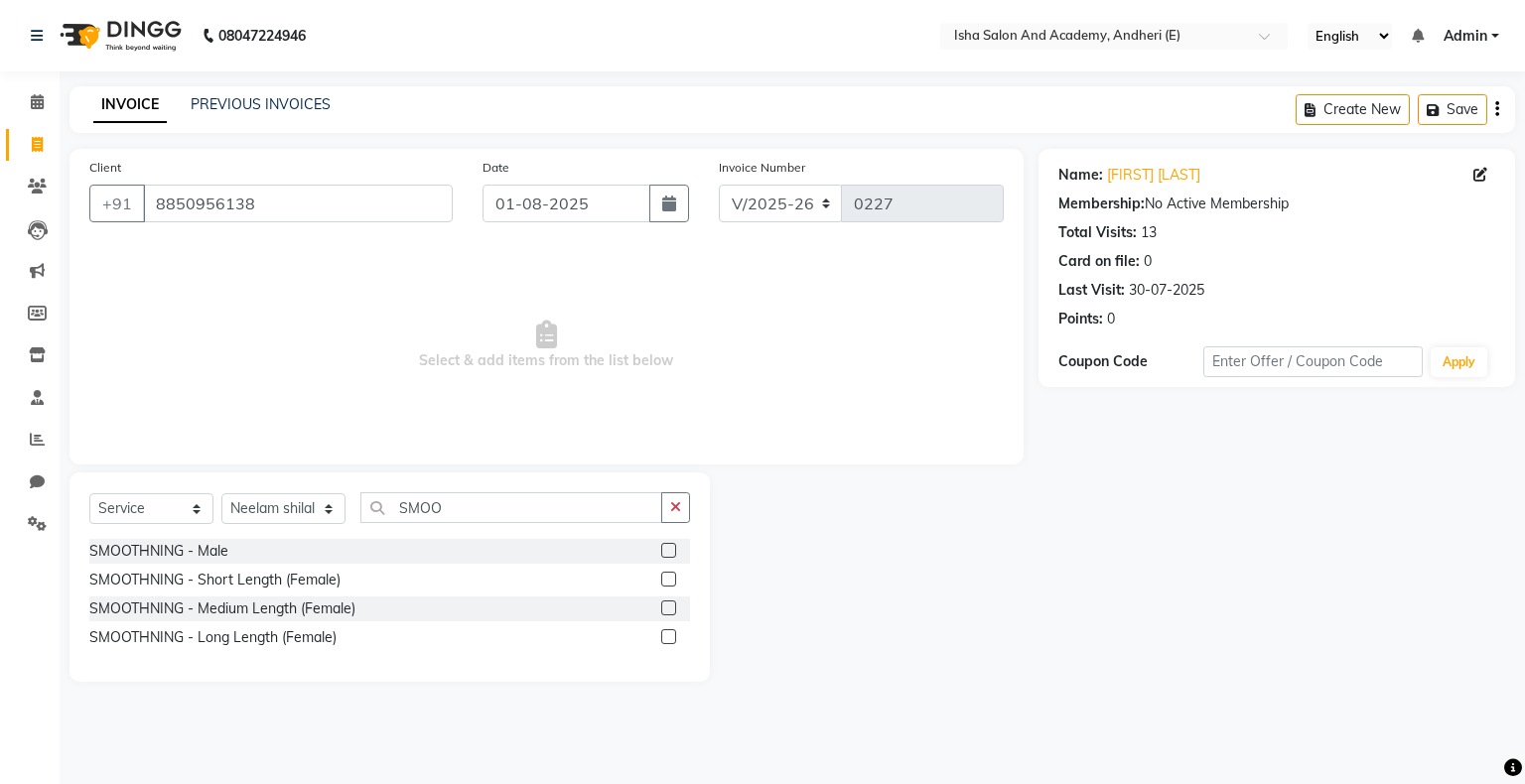 click 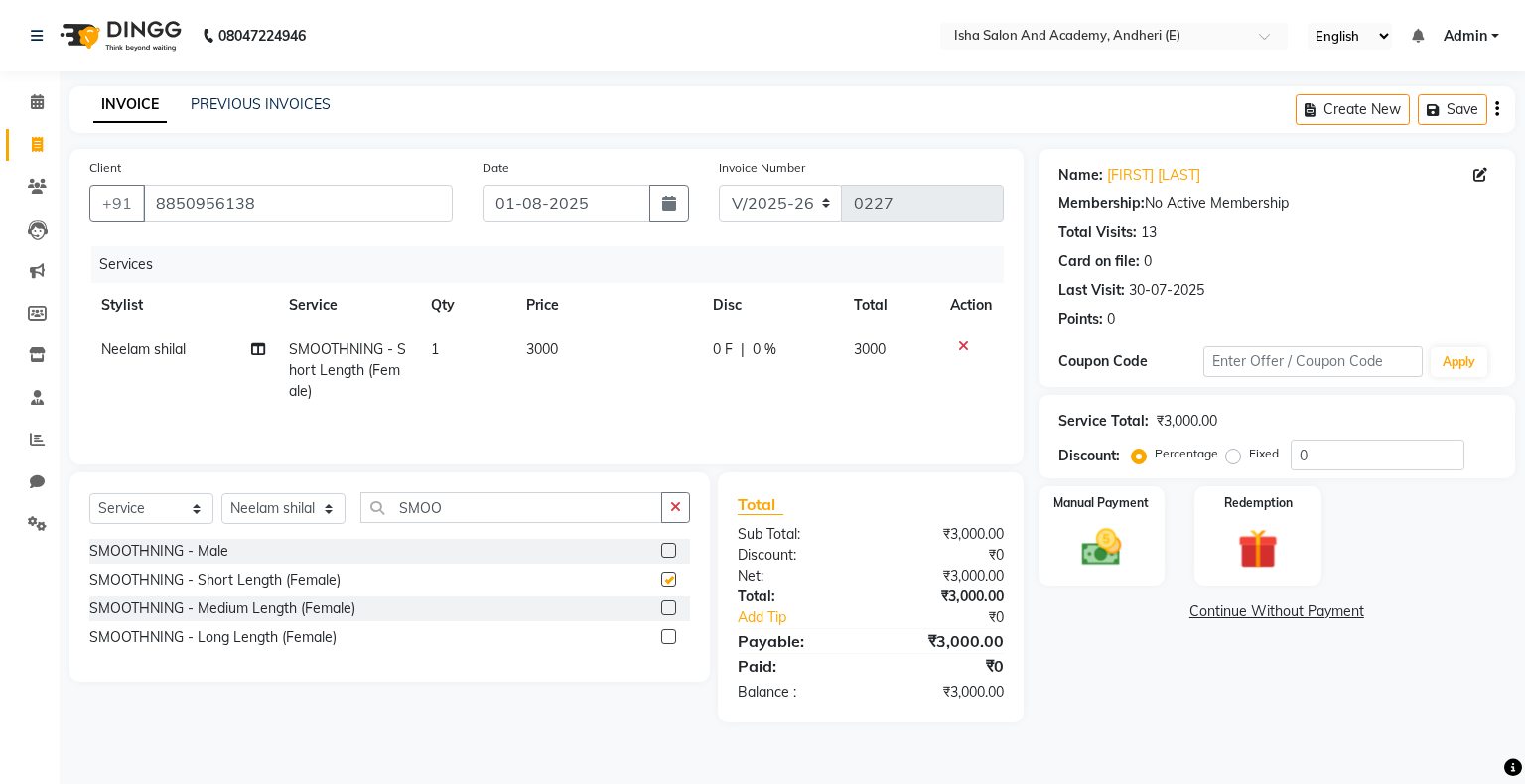checkbox on "false" 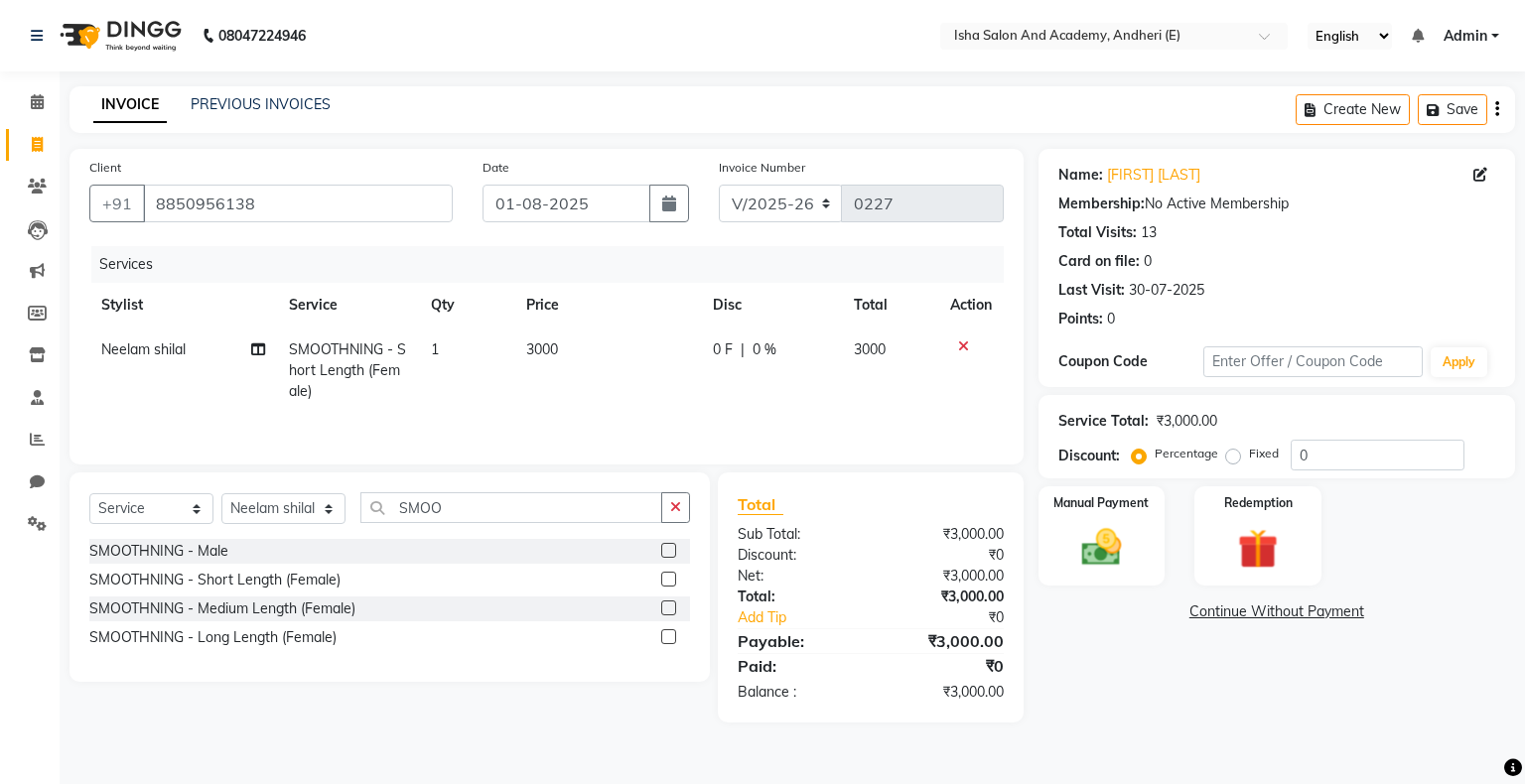 click 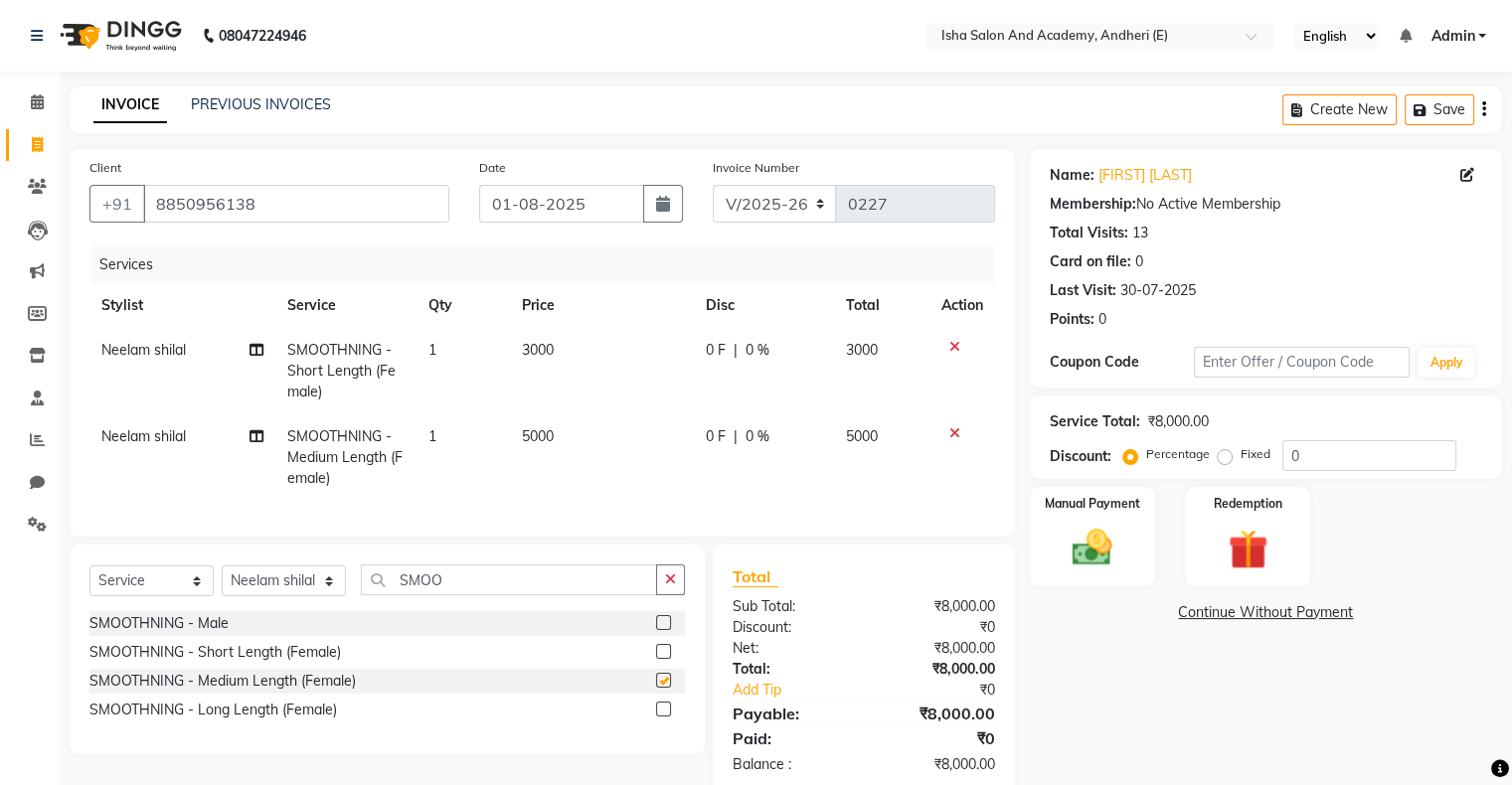 checkbox on "false" 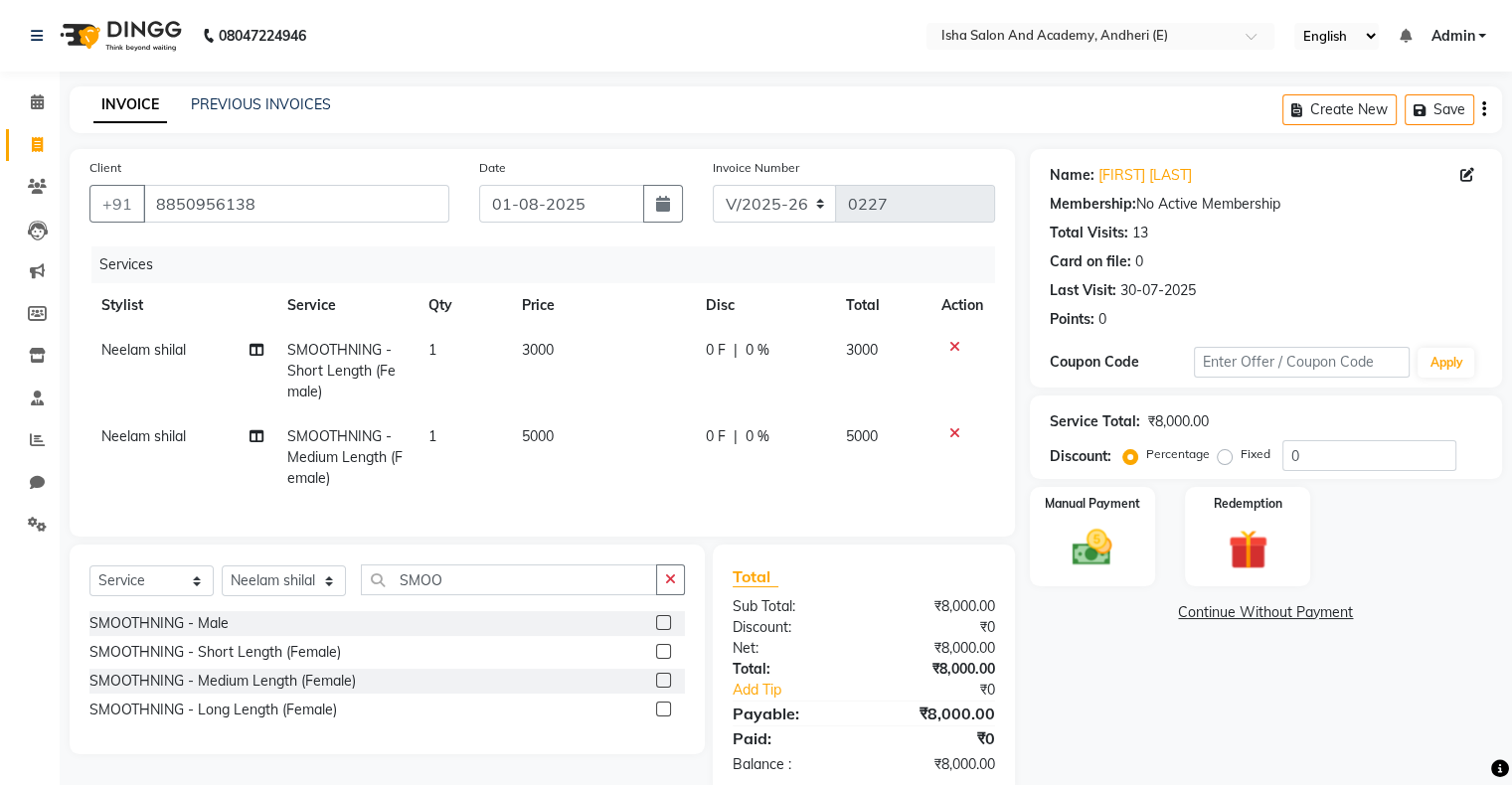 click 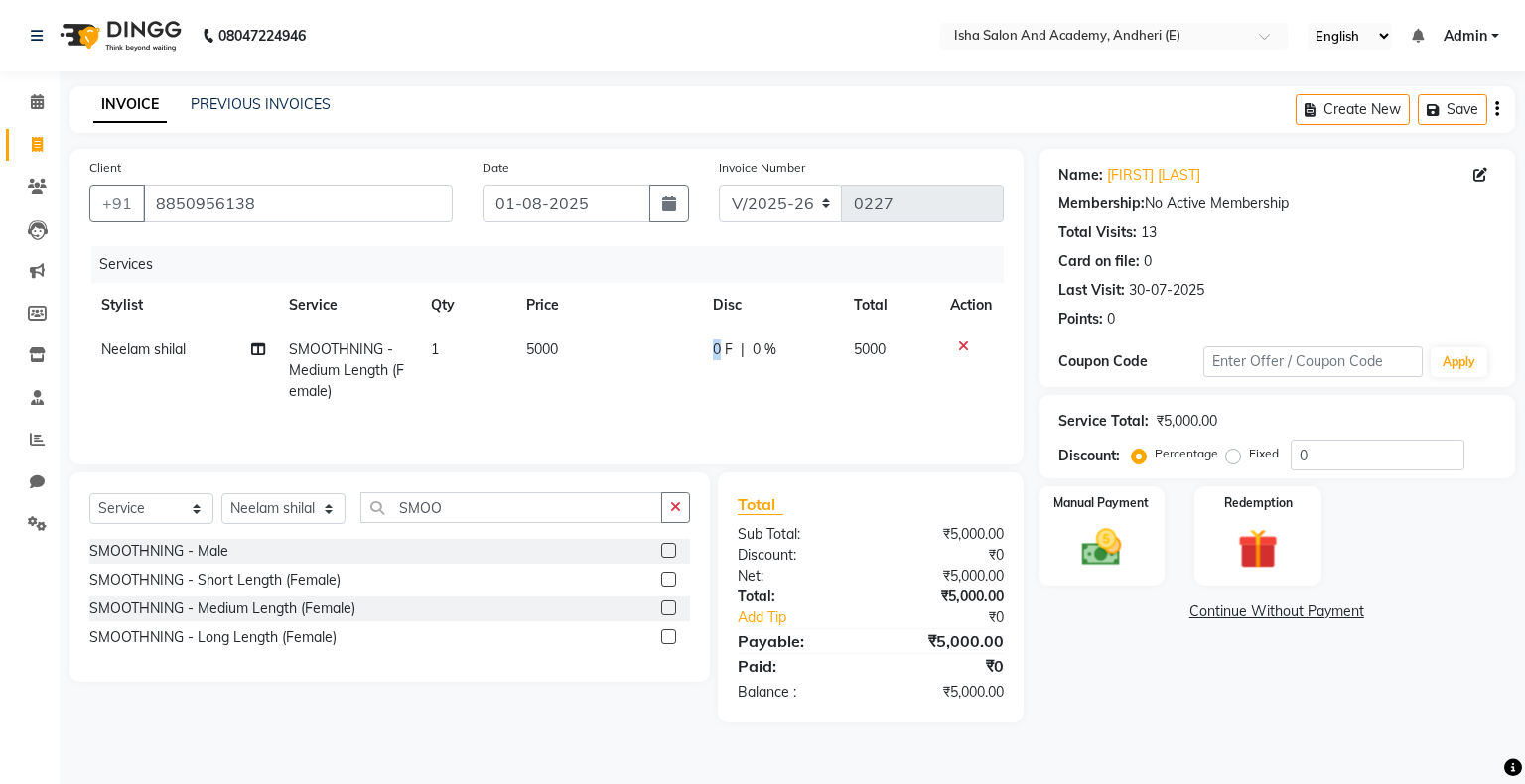 drag, startPoint x: 720, startPoint y: 351, endPoint x: 703, endPoint y: 351, distance: 17 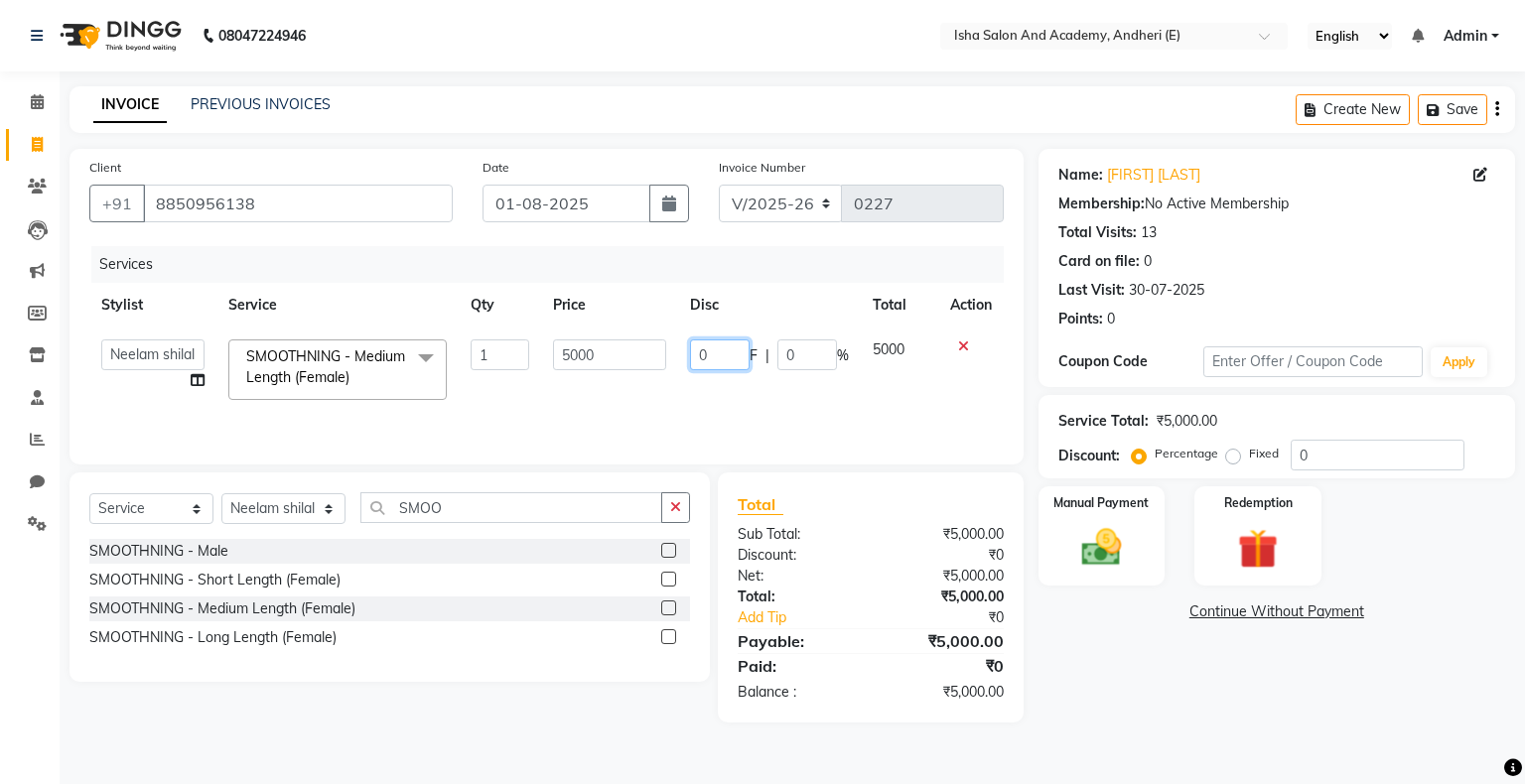 drag, startPoint x: 725, startPoint y: 360, endPoint x: 690, endPoint y: 359, distance: 35.014283 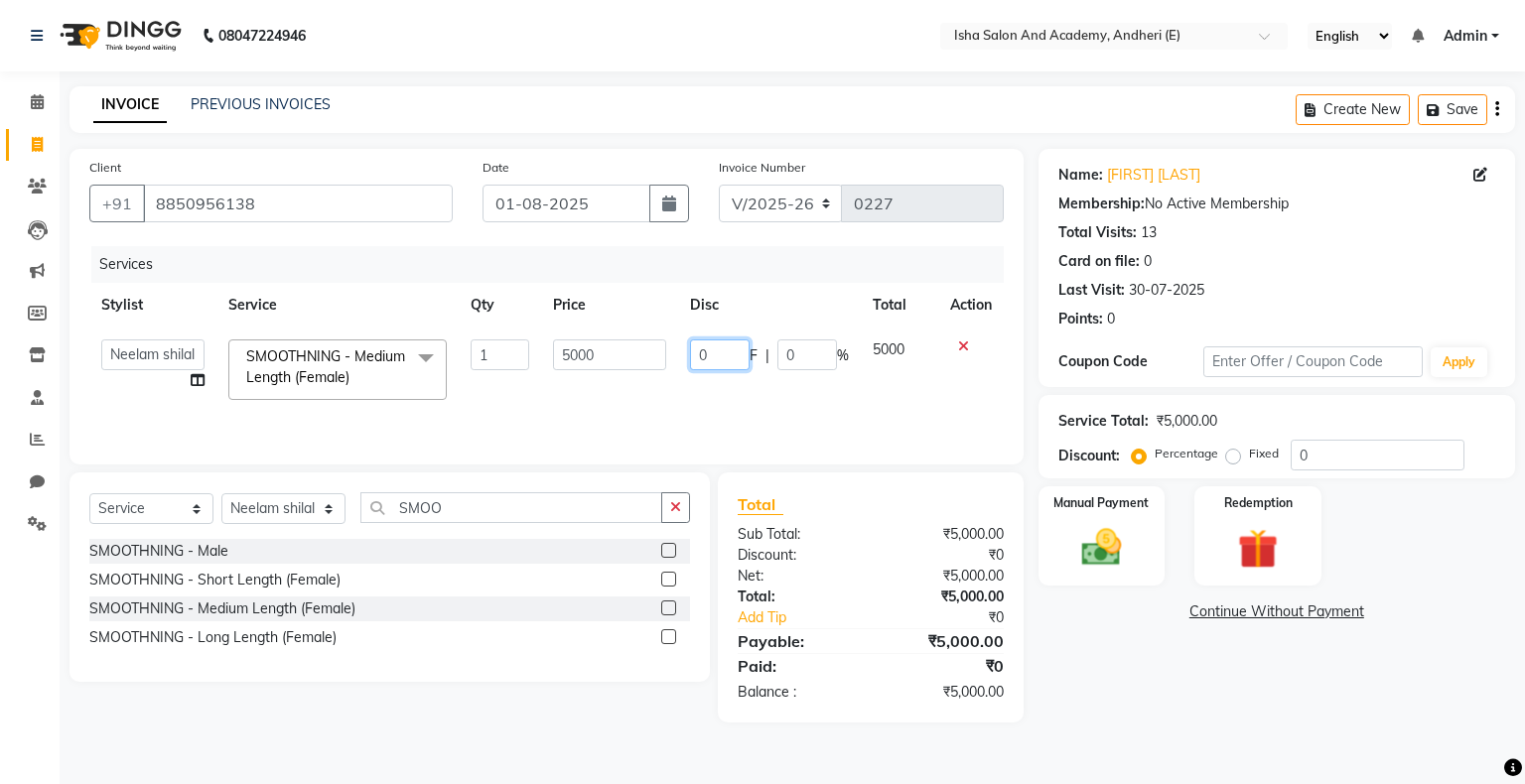 click on "0" 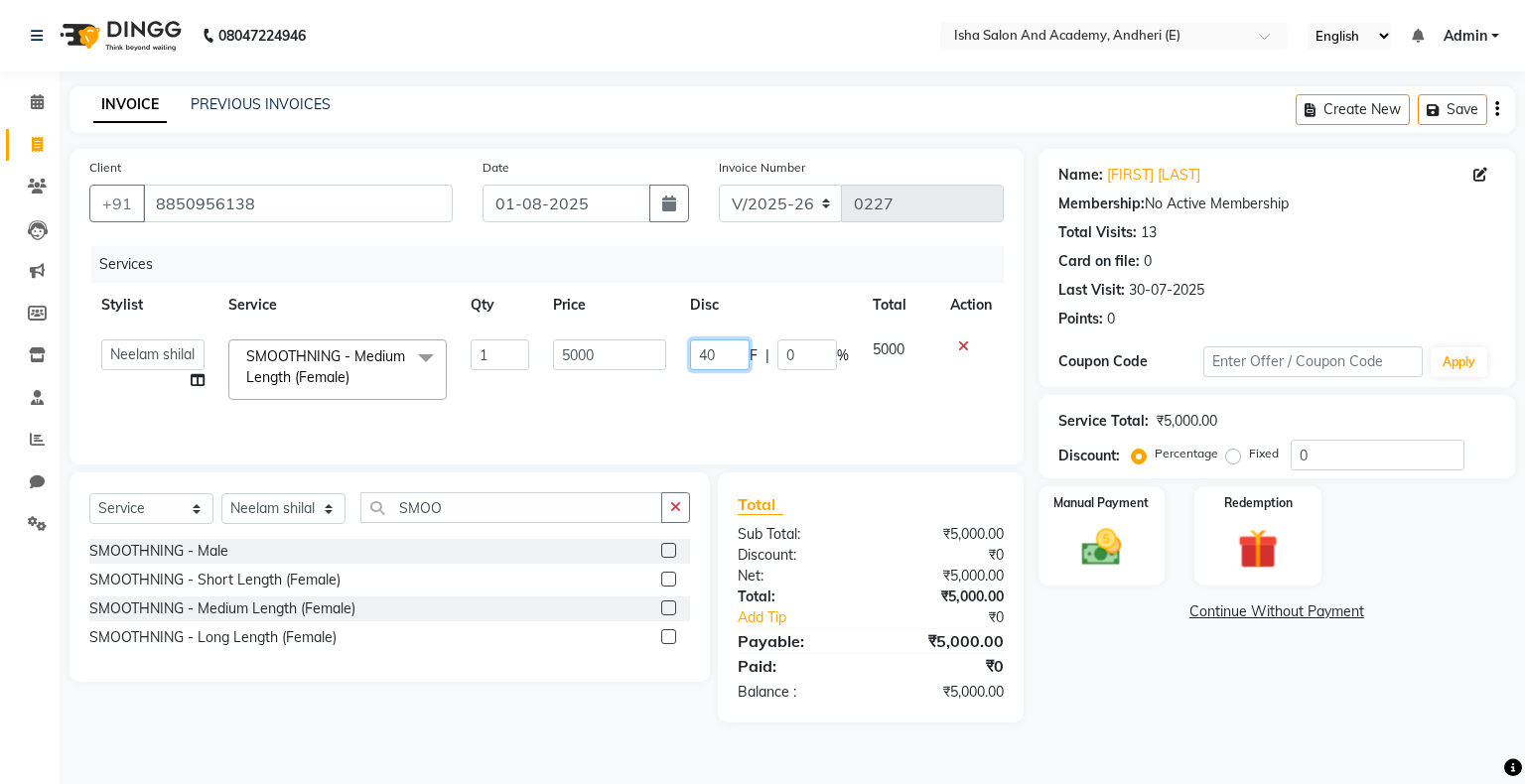 type on "4" 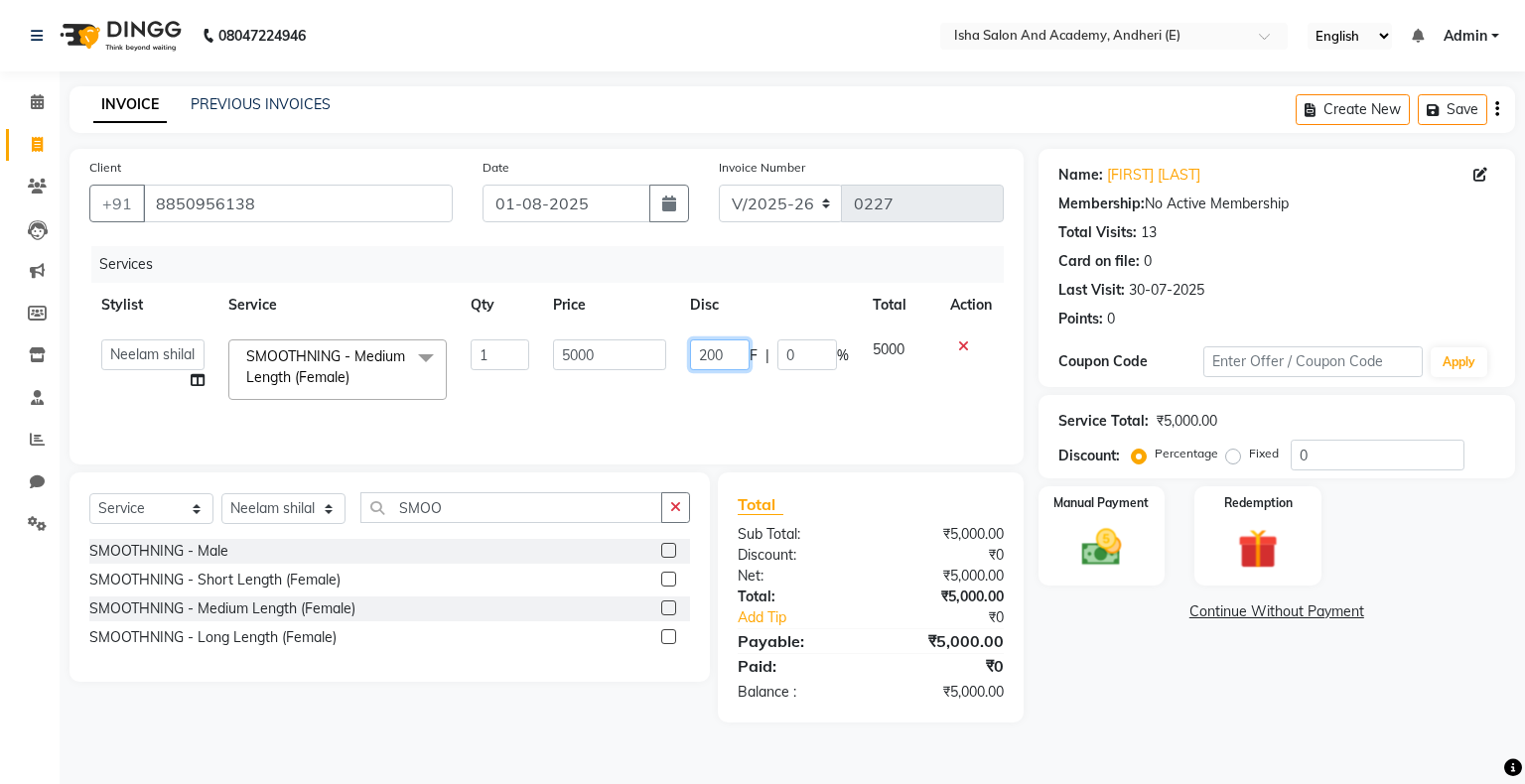 type on "2000" 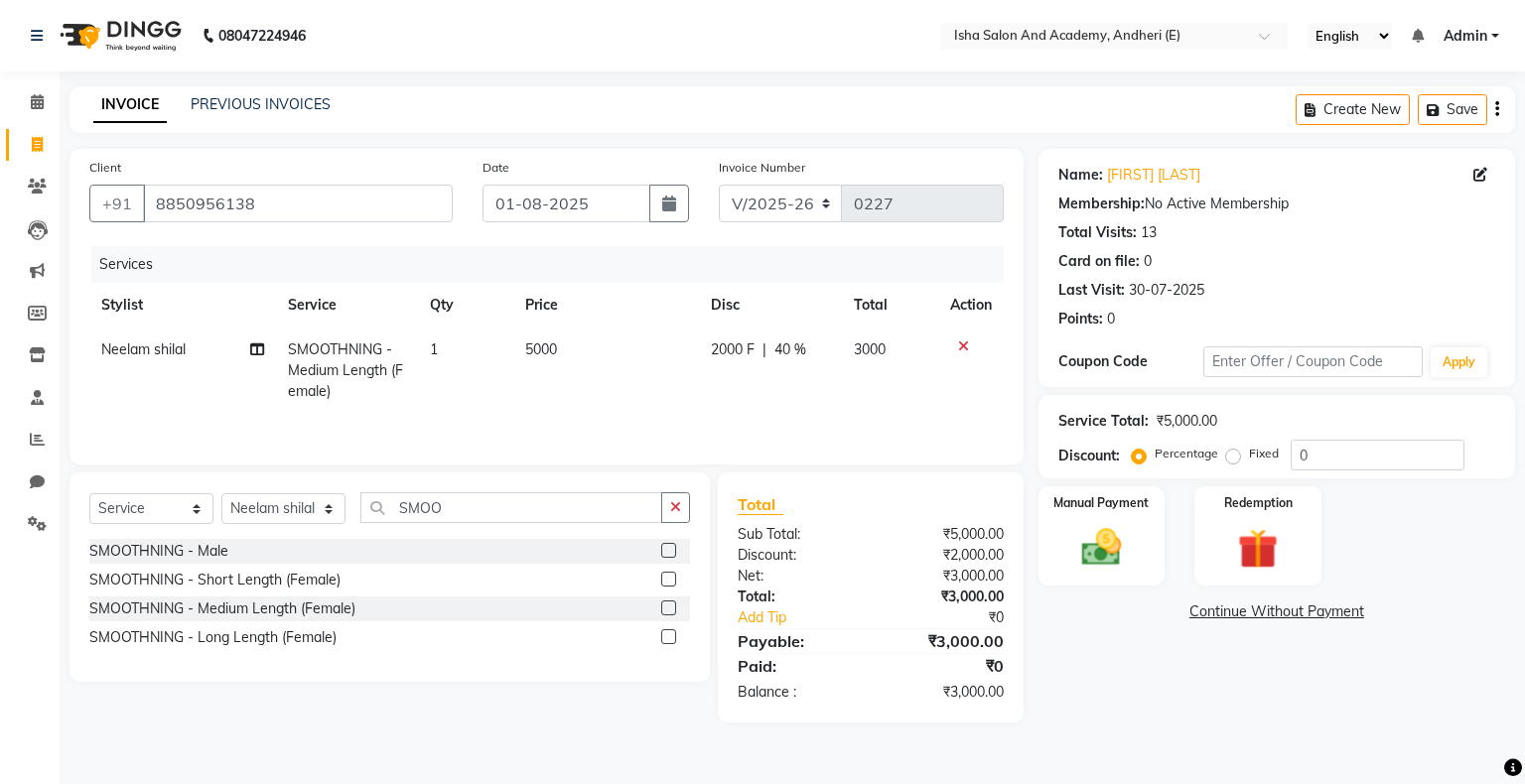 click on "2000 F | 40 %" 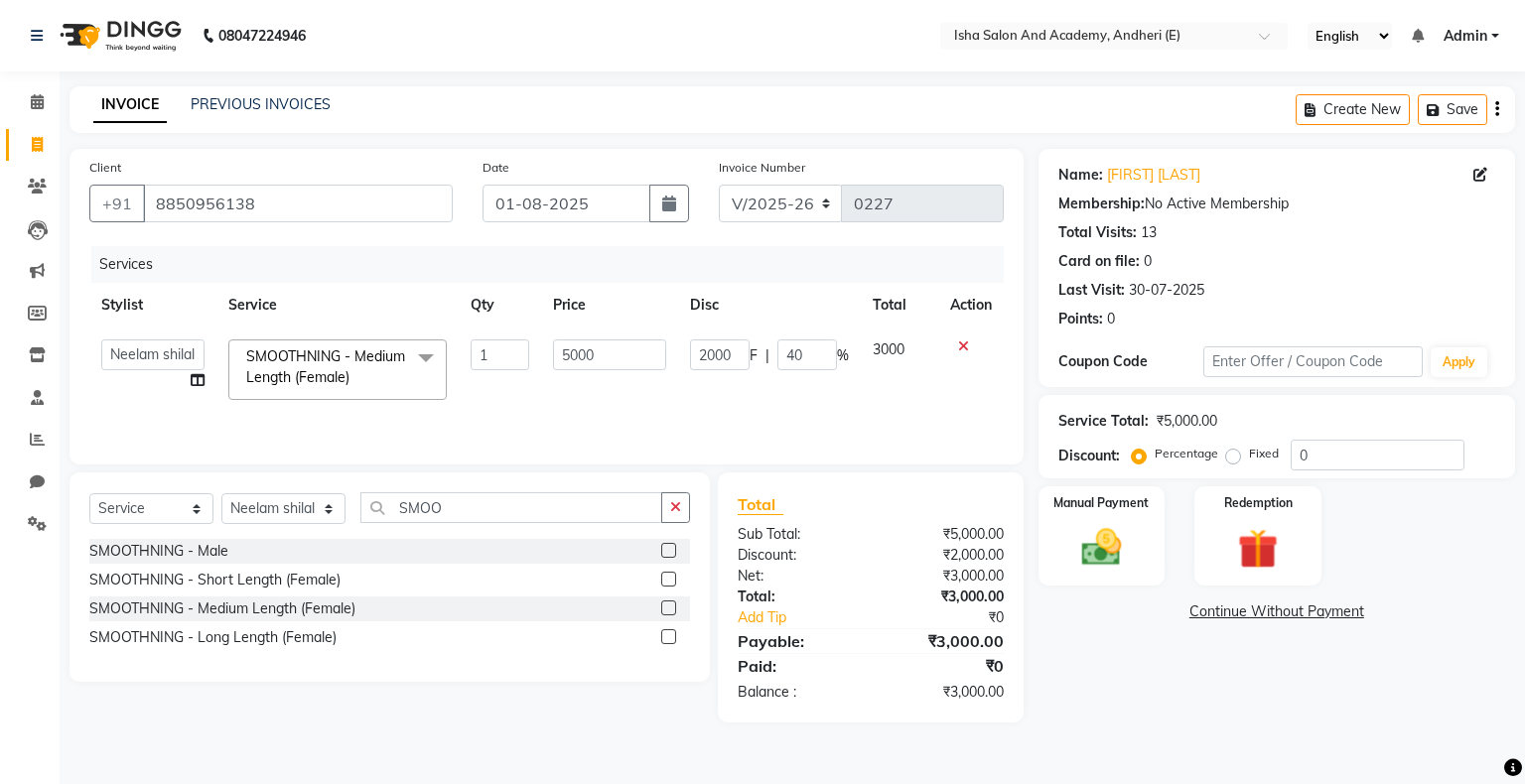 click on "Name: [FIRST] [LAST] Membership:  No Active Membership  Total Visits:  13 Card on file:  0 Last Visit:   30-07-2025 Points:   0  Coupon Code Apply Service Total:  ₹5,000.00  Discount:  Percentage   Fixed  0 Manual Payment Redemption  Continue Without Payment" 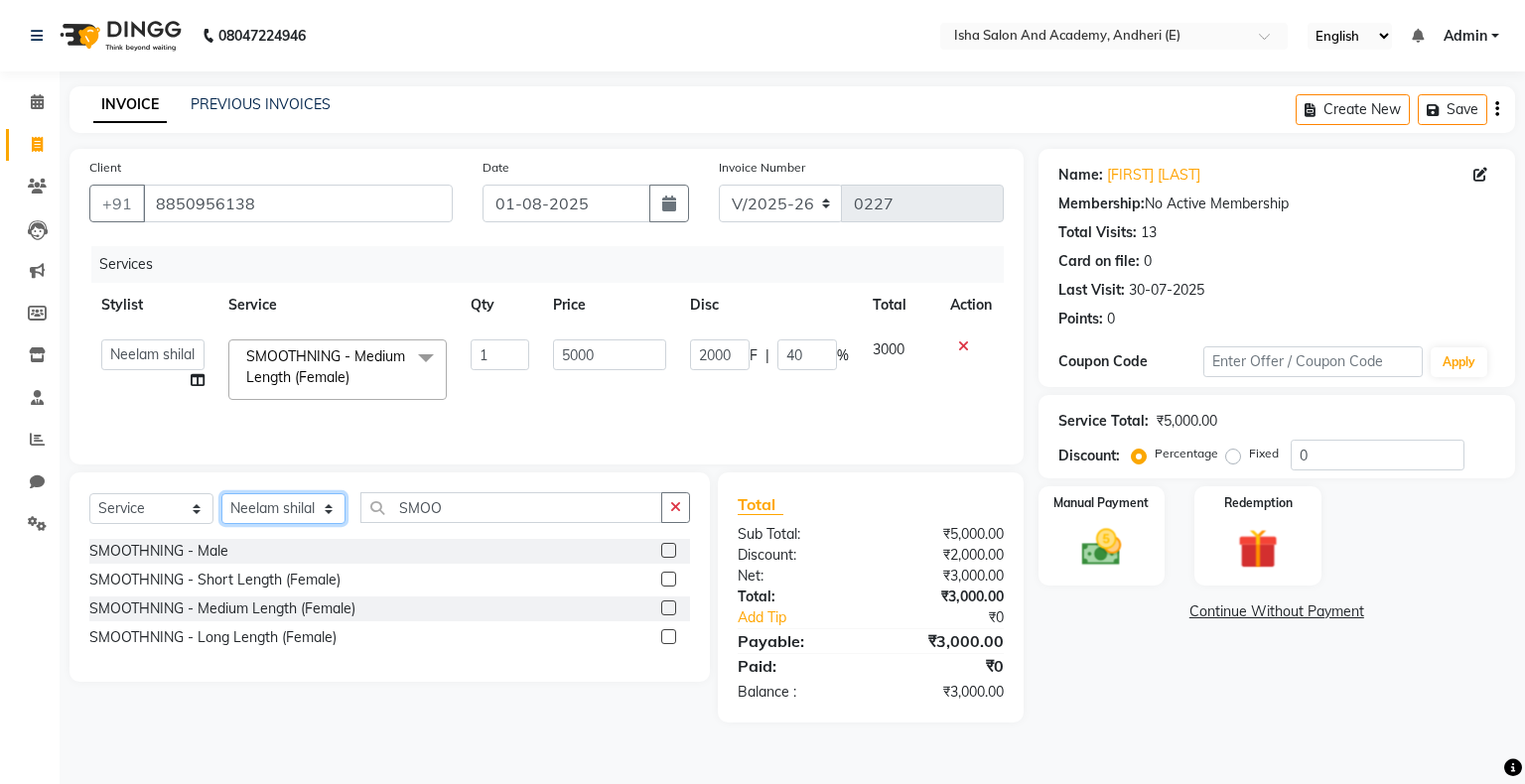 click on "Select Stylist Neelam shilal Sachin sharma Vijaylaxmi Gupta" 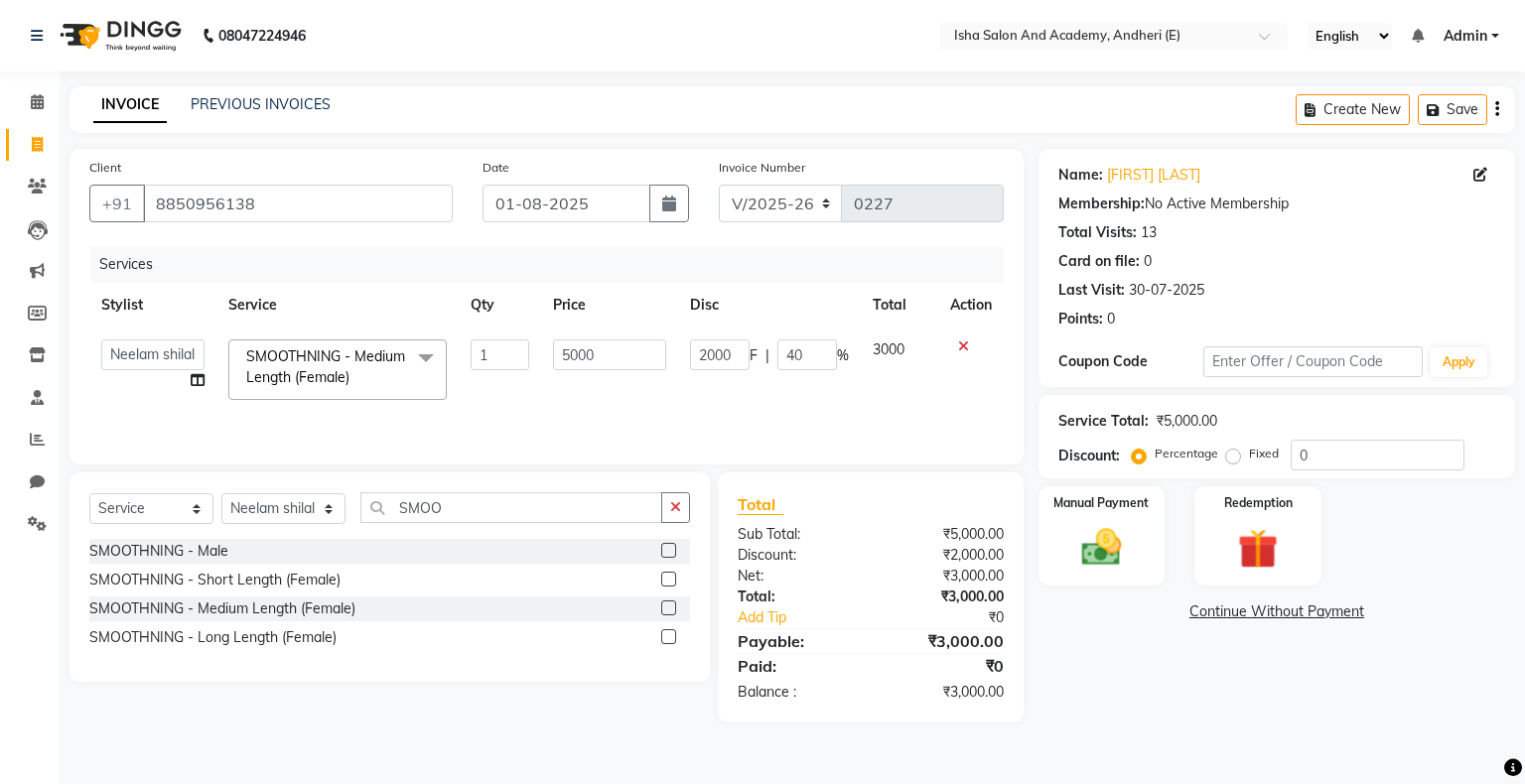 drag, startPoint x: 437, startPoint y: 578, endPoint x: 481, endPoint y: 615, distance: 57.489129 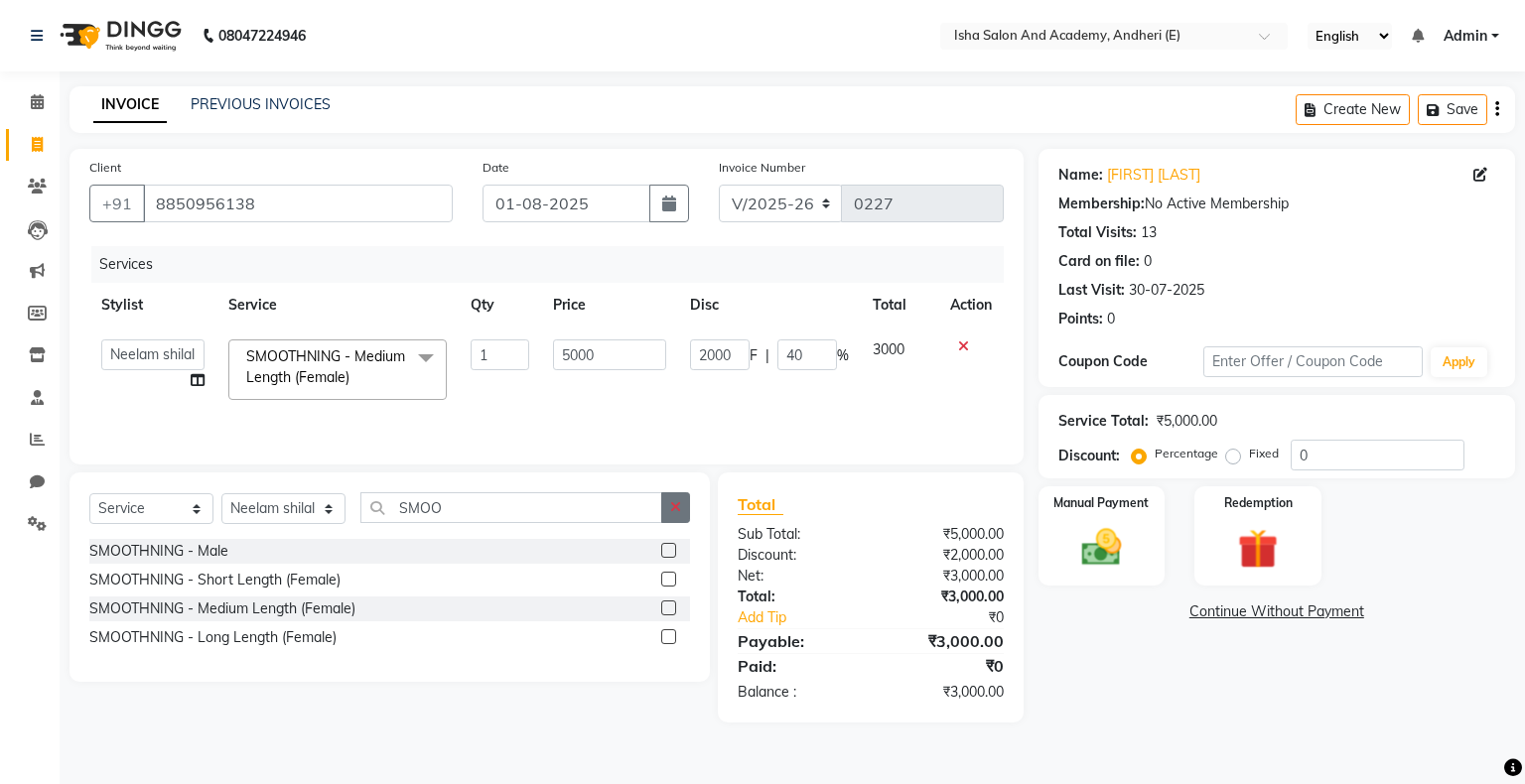 click 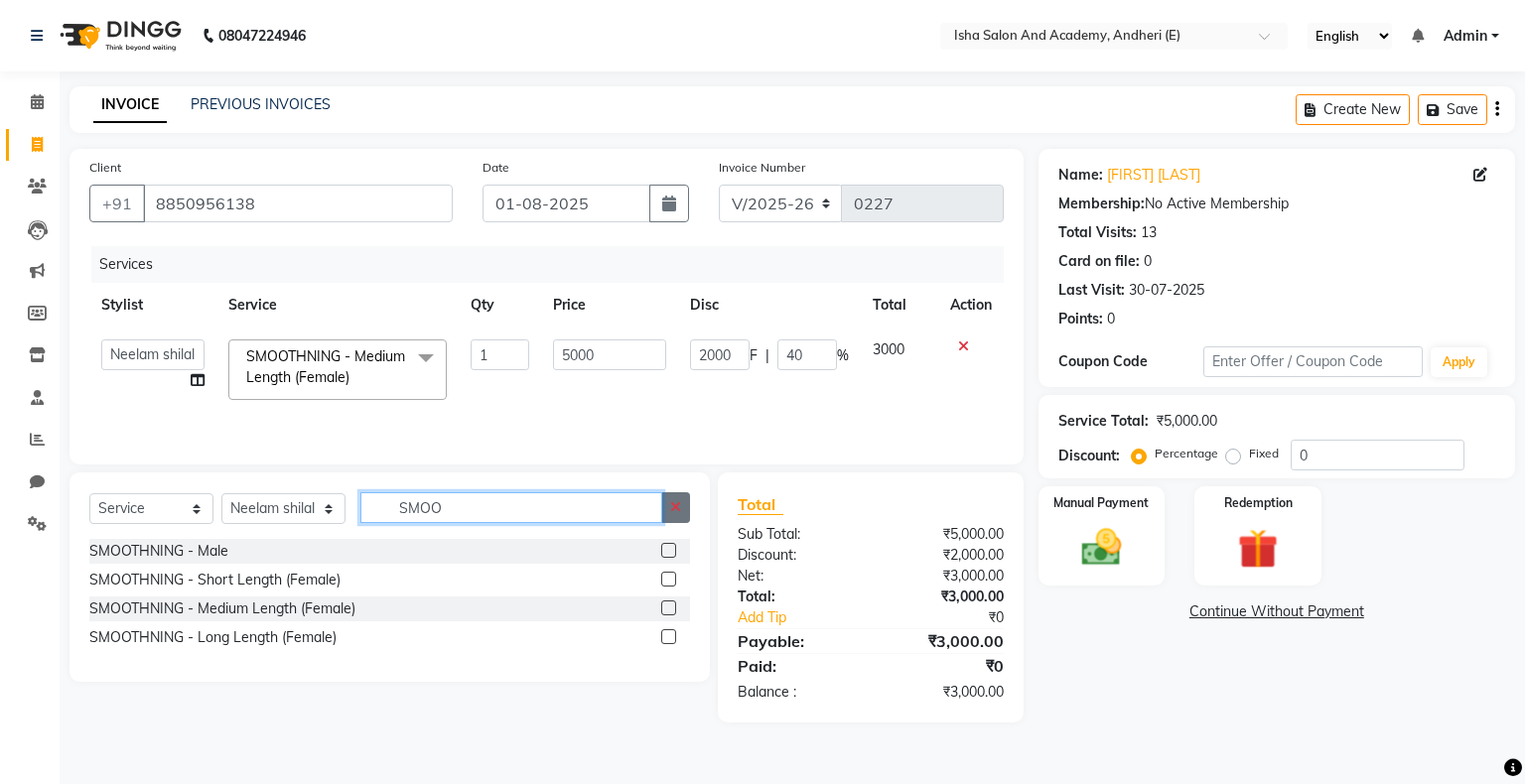 type 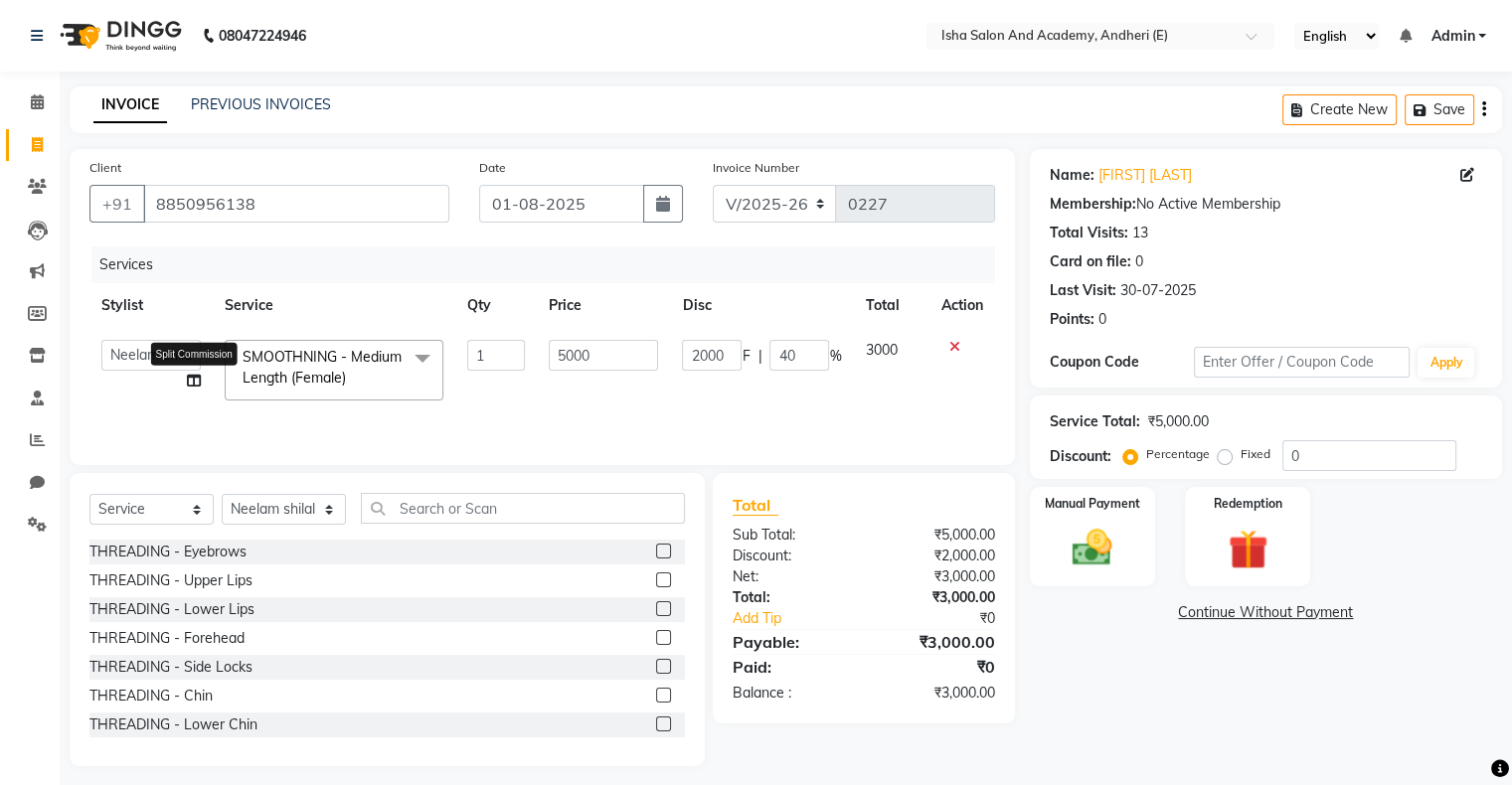 click 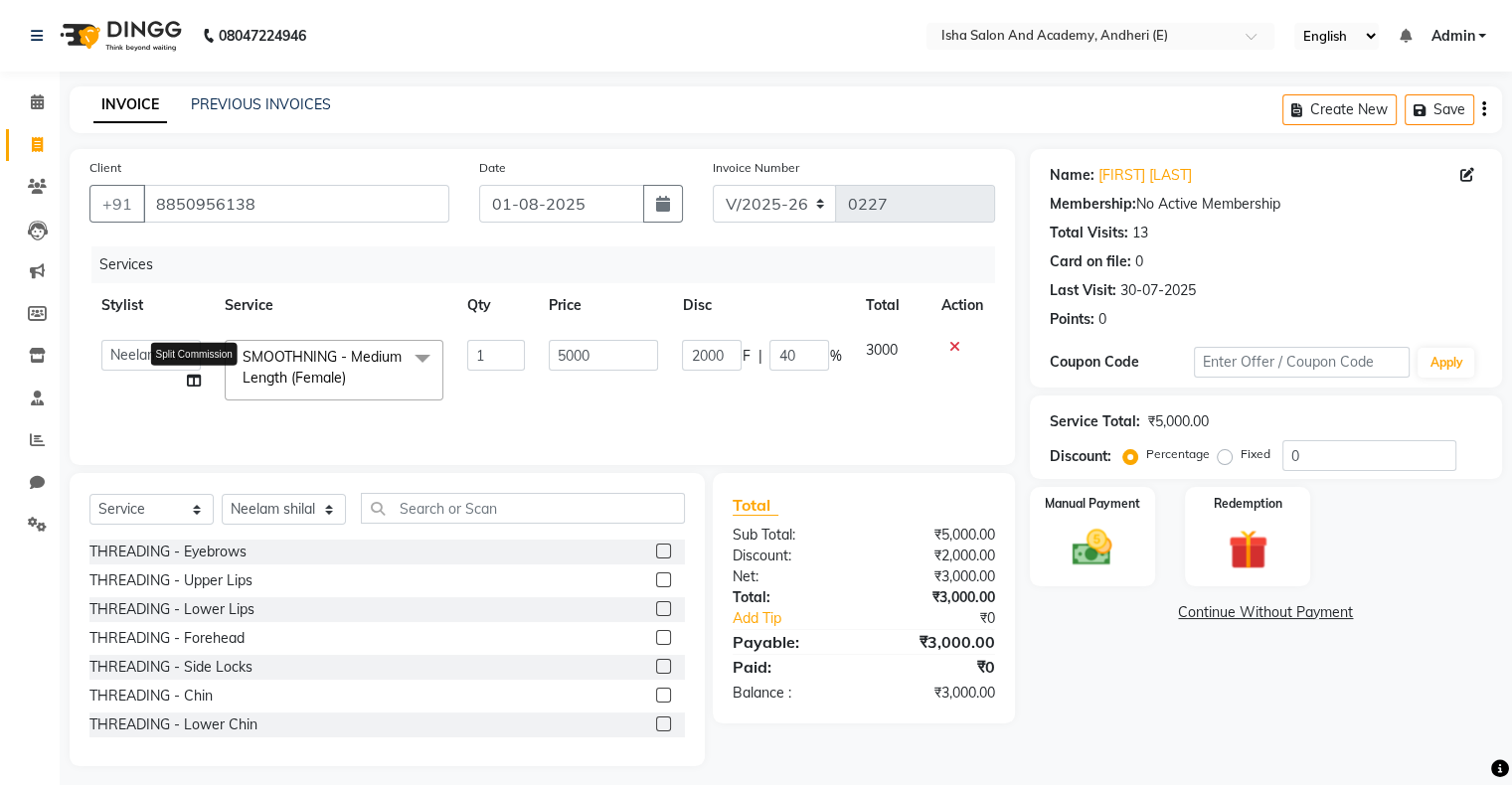 select on "77637" 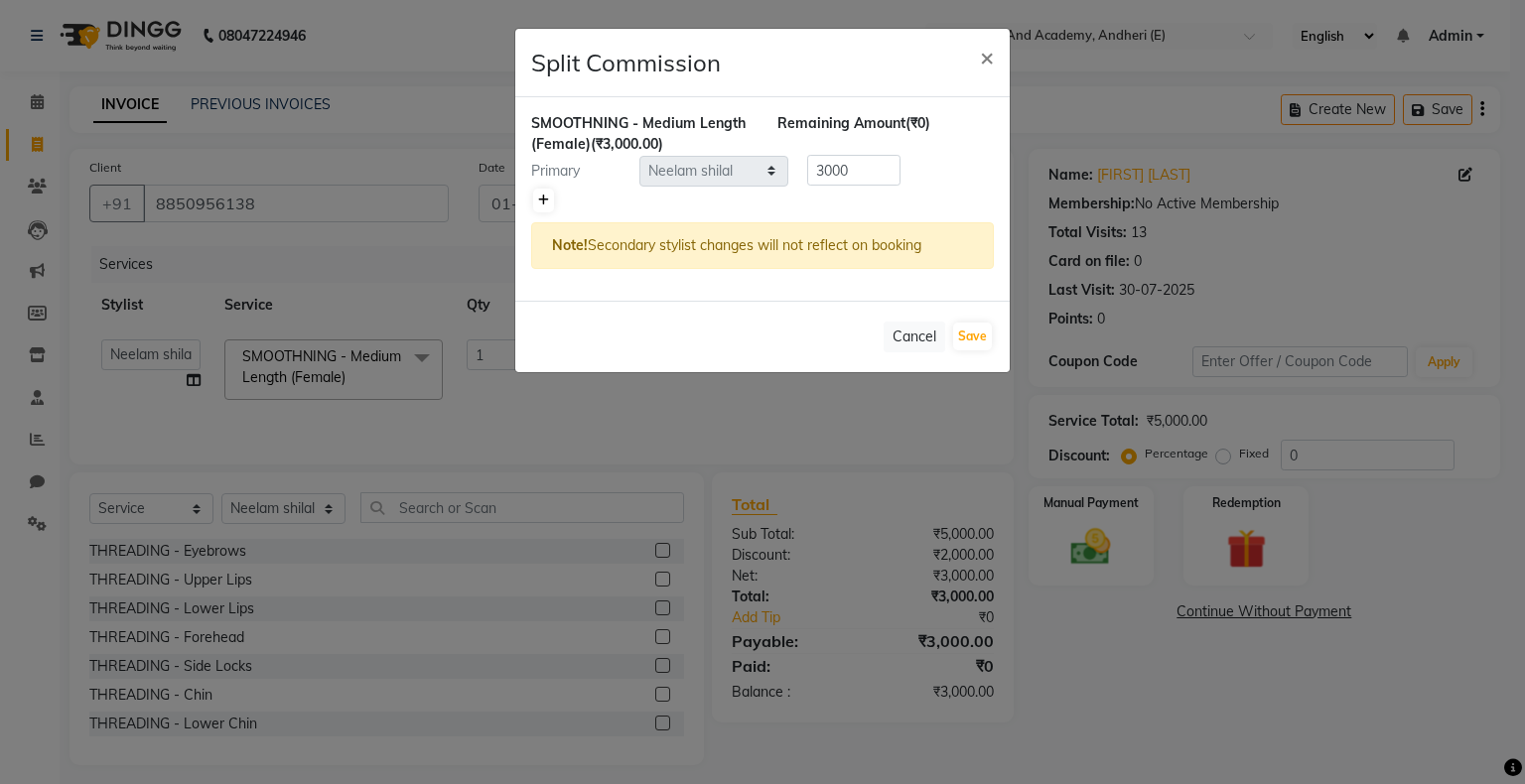 click 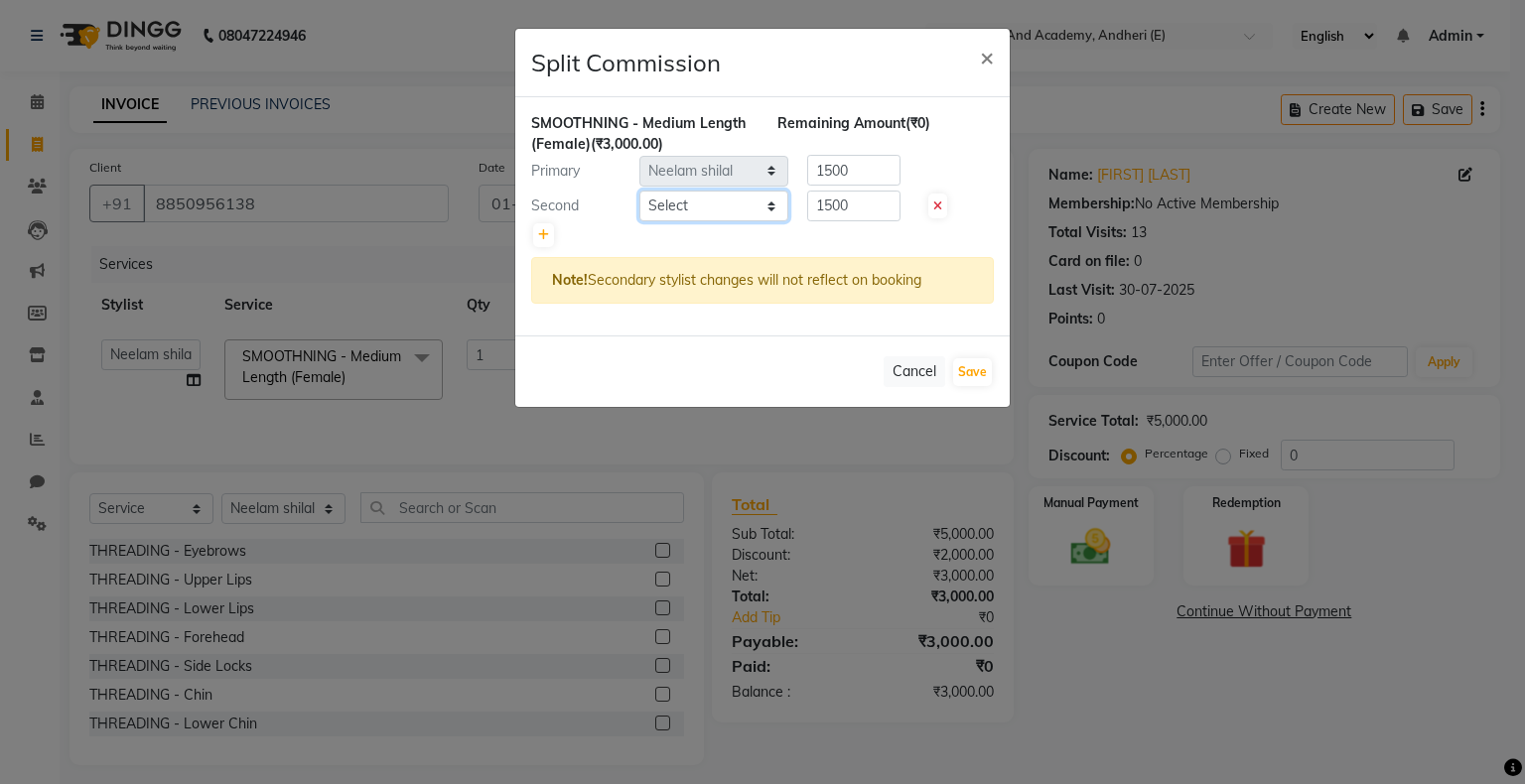 click on "Select  Neelam shilal   Sachin sharma   Vijaylaxmi Gupta" 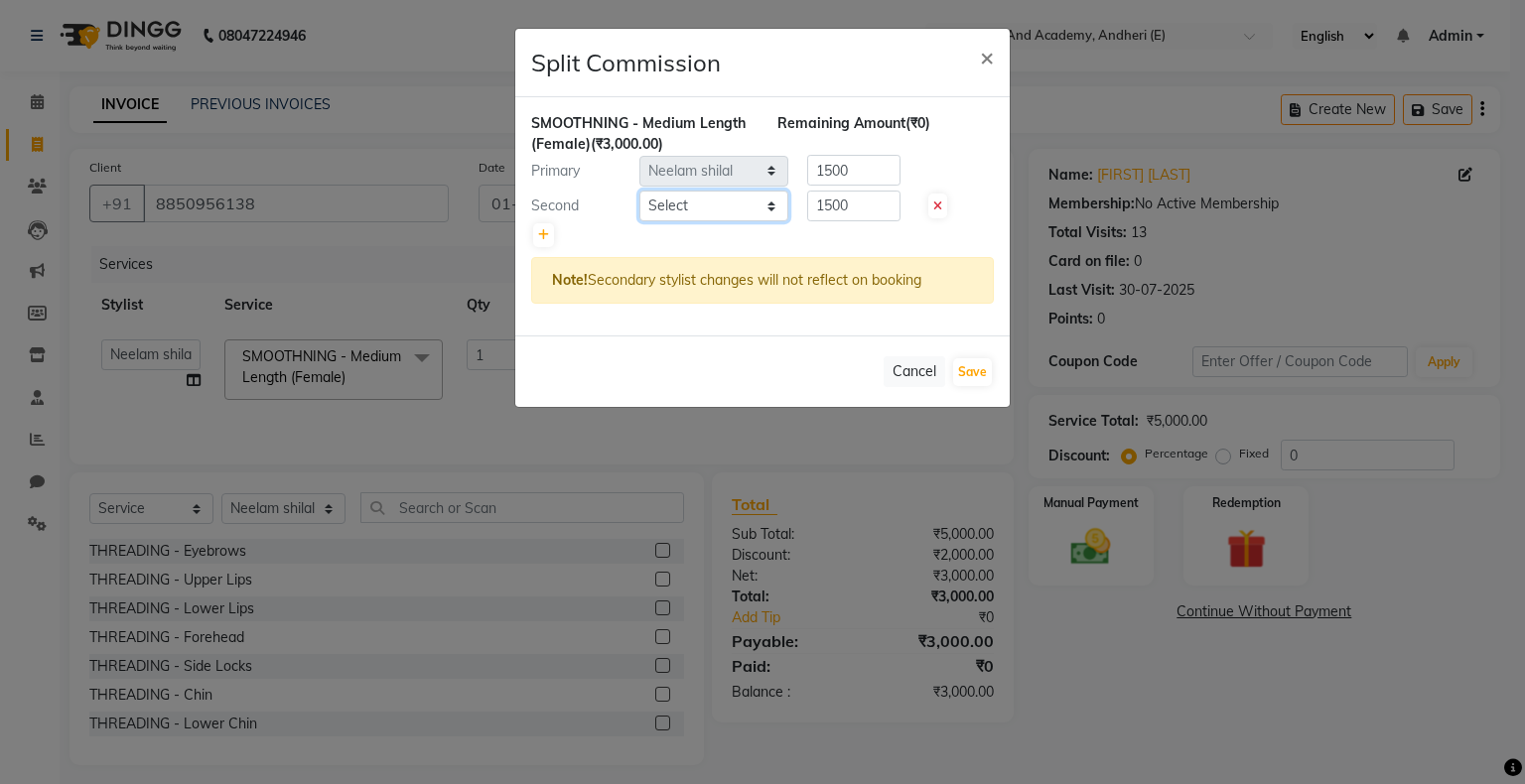select on "77886" 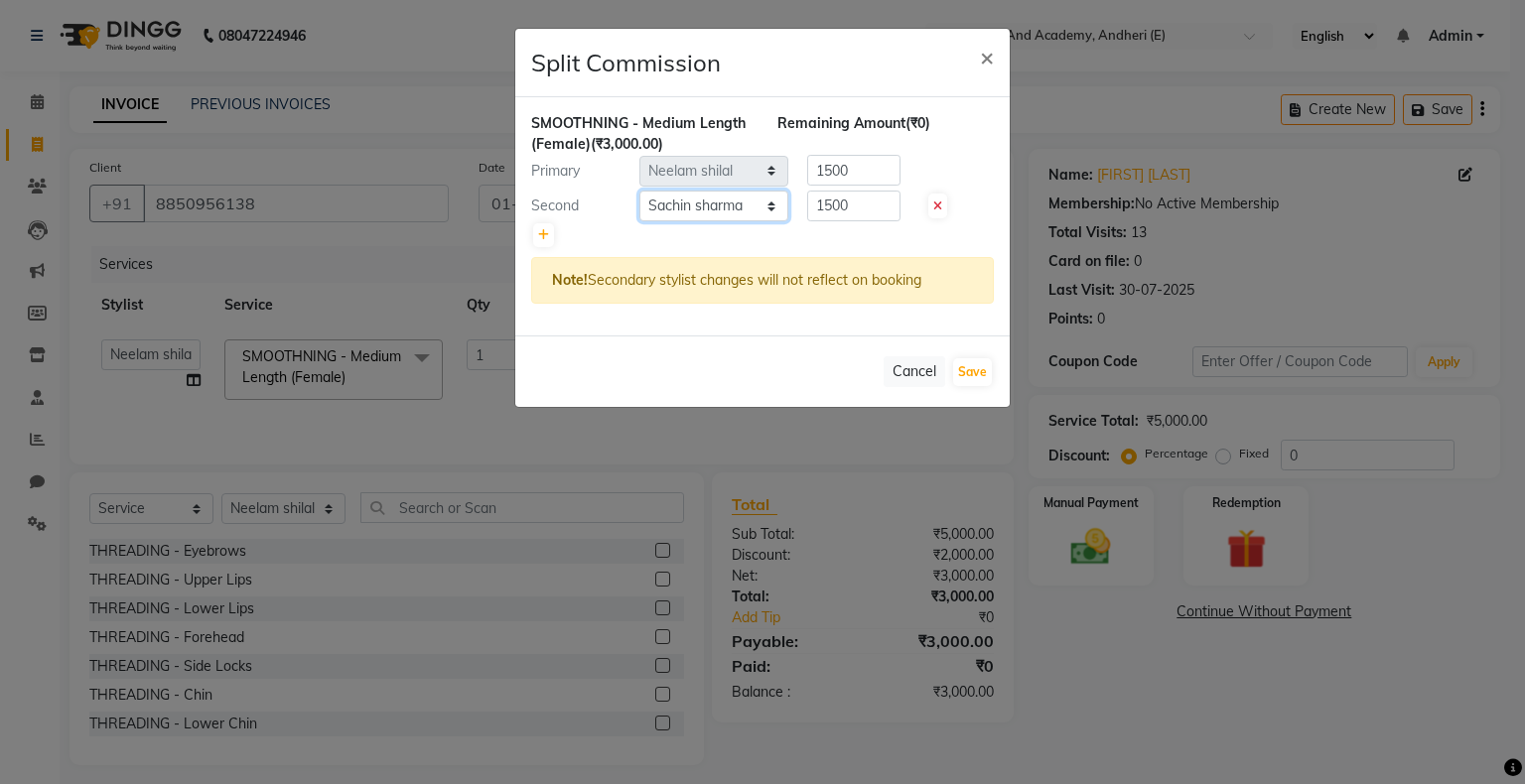 click on "Select  Neelam shilal   Sachin sharma   Vijaylaxmi Gupta" 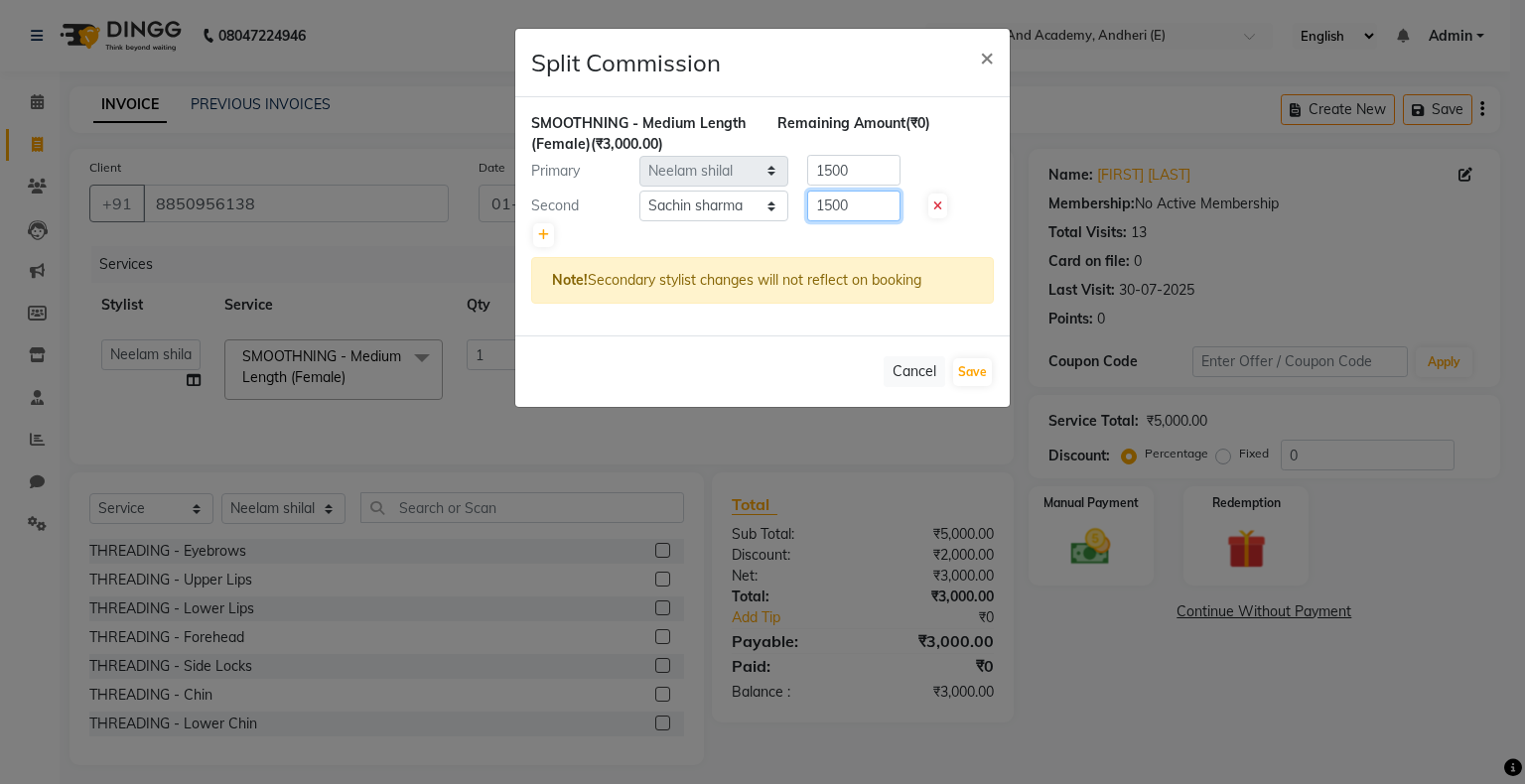 click on "1500" 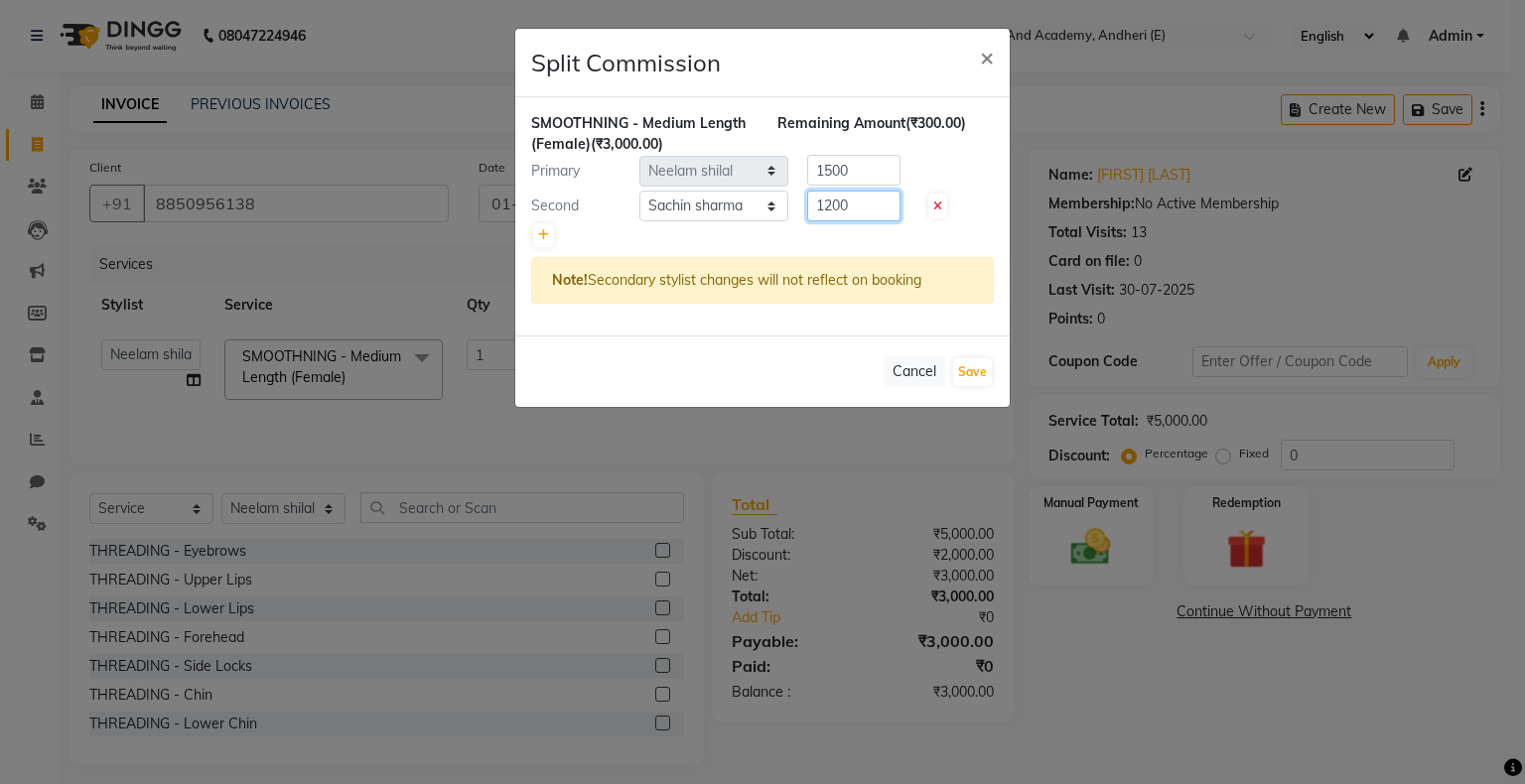 type on "1200" 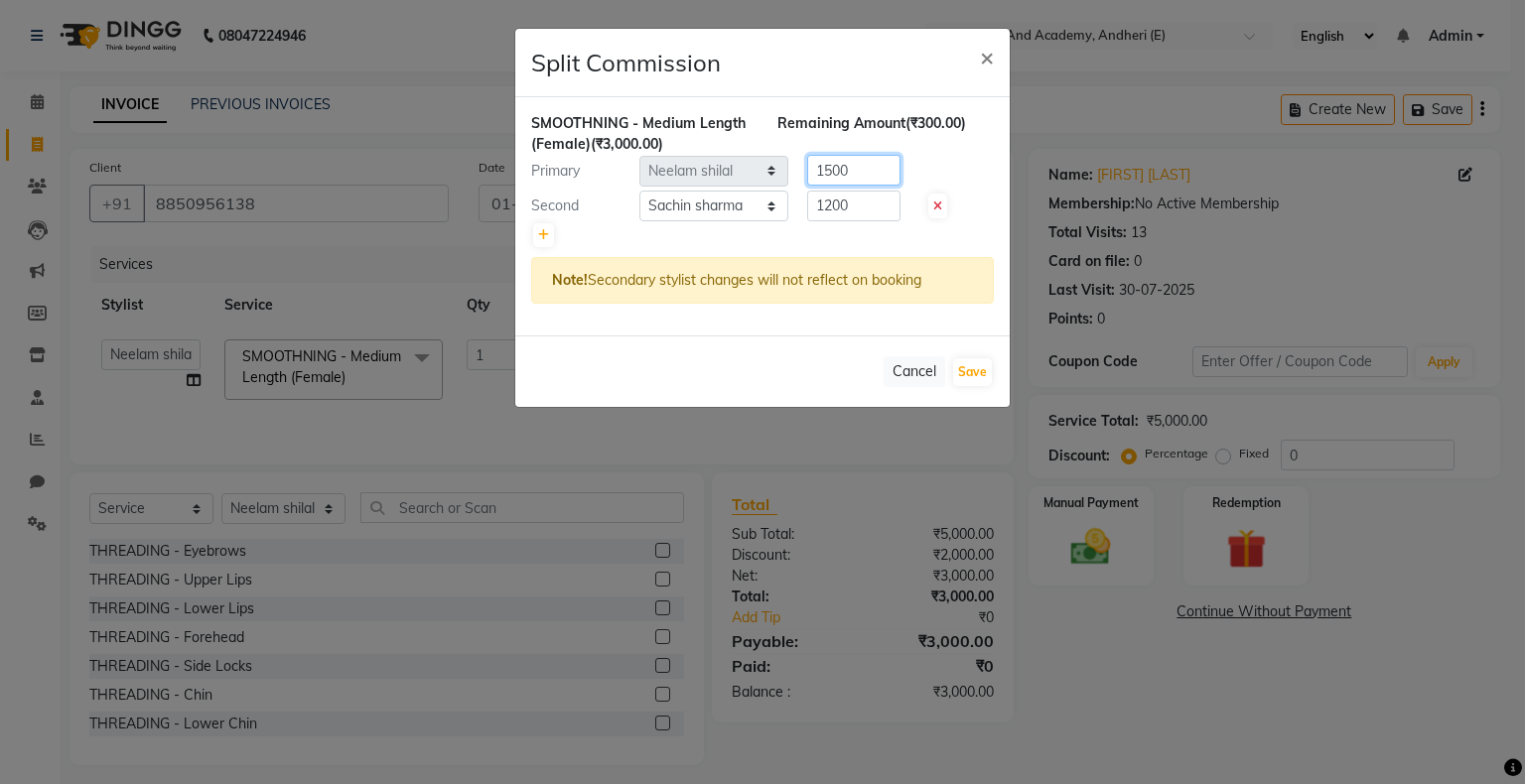 click on "1500" 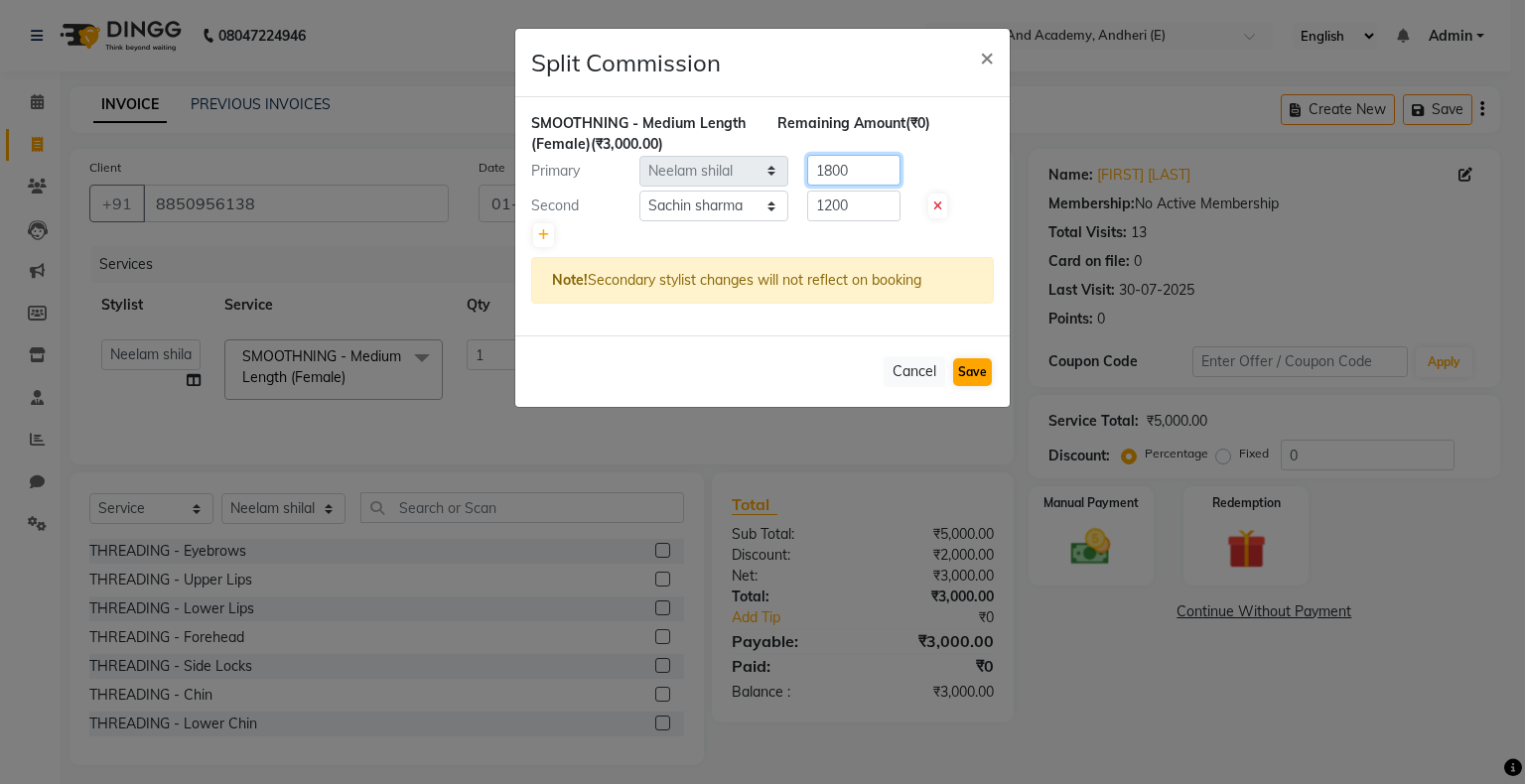 type on "1800" 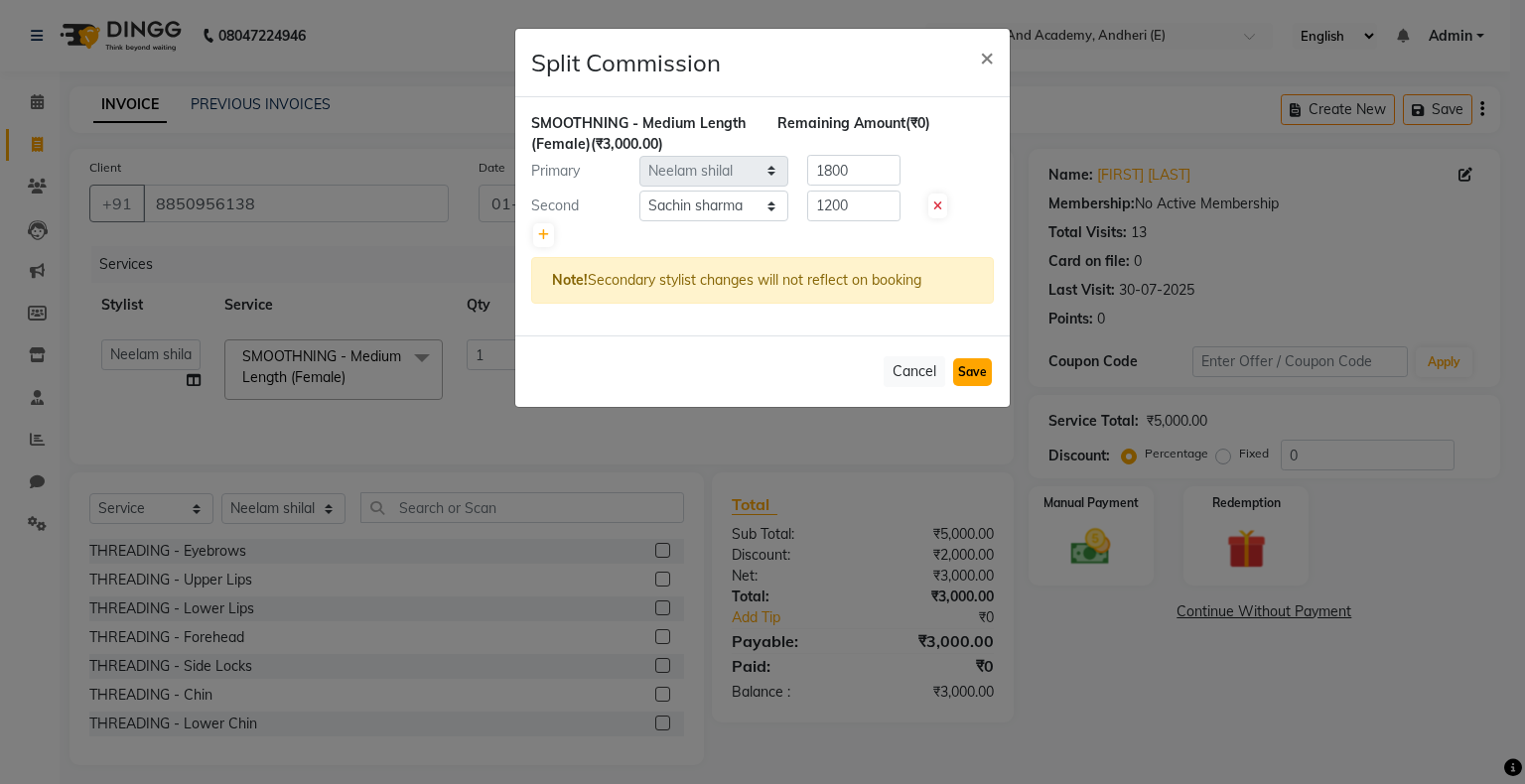 click on "Save" 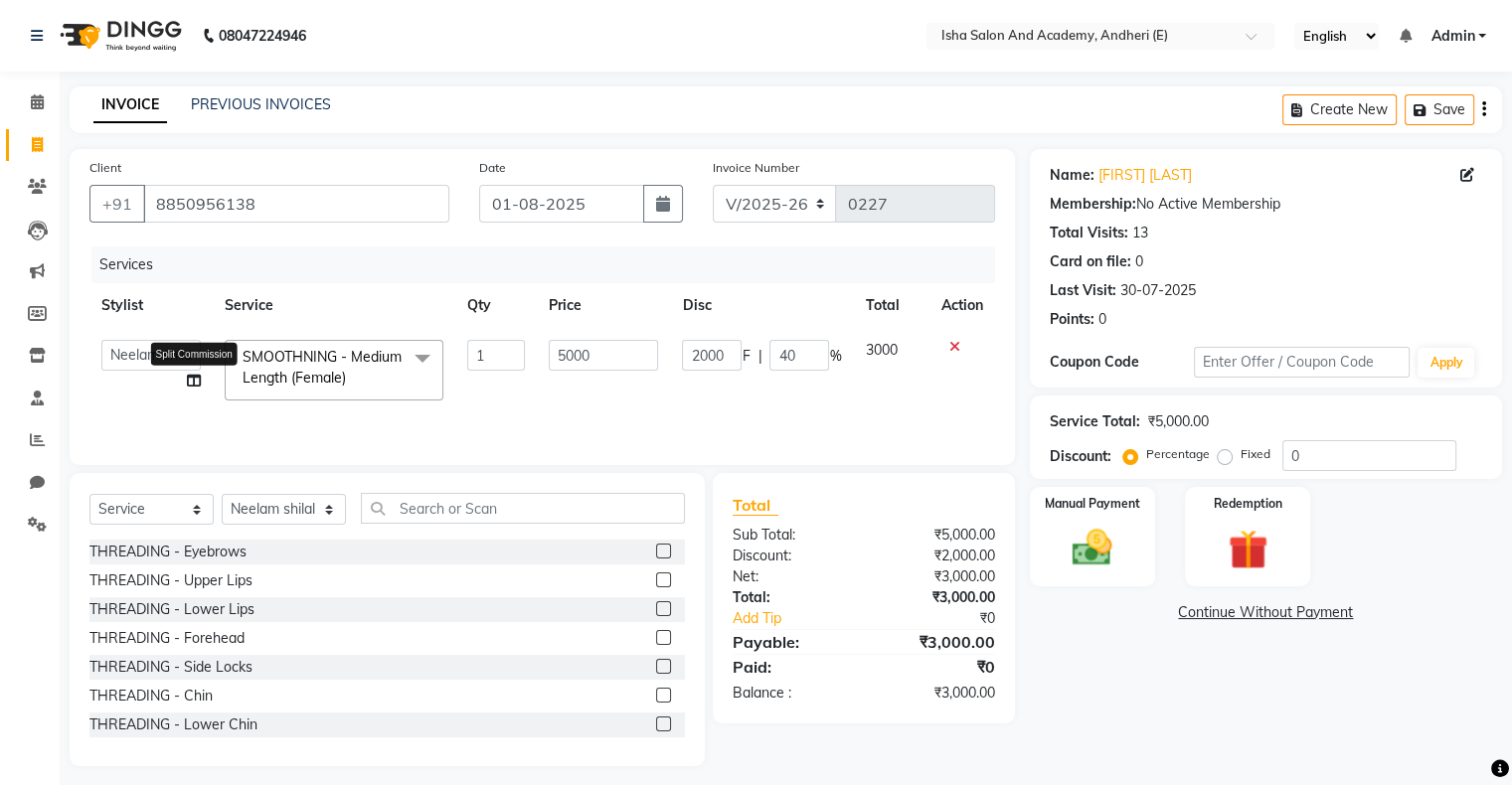 click 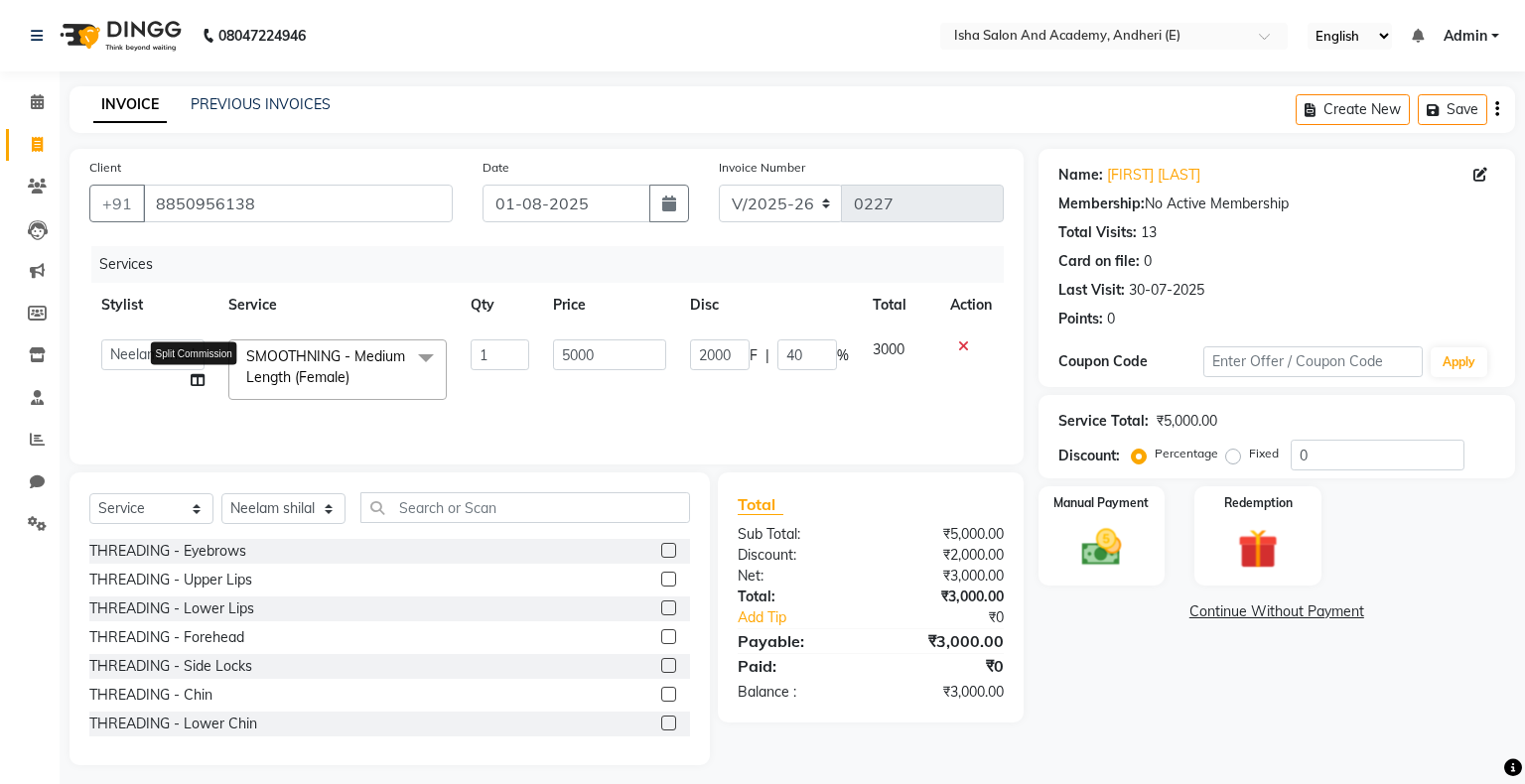 select on "77637" 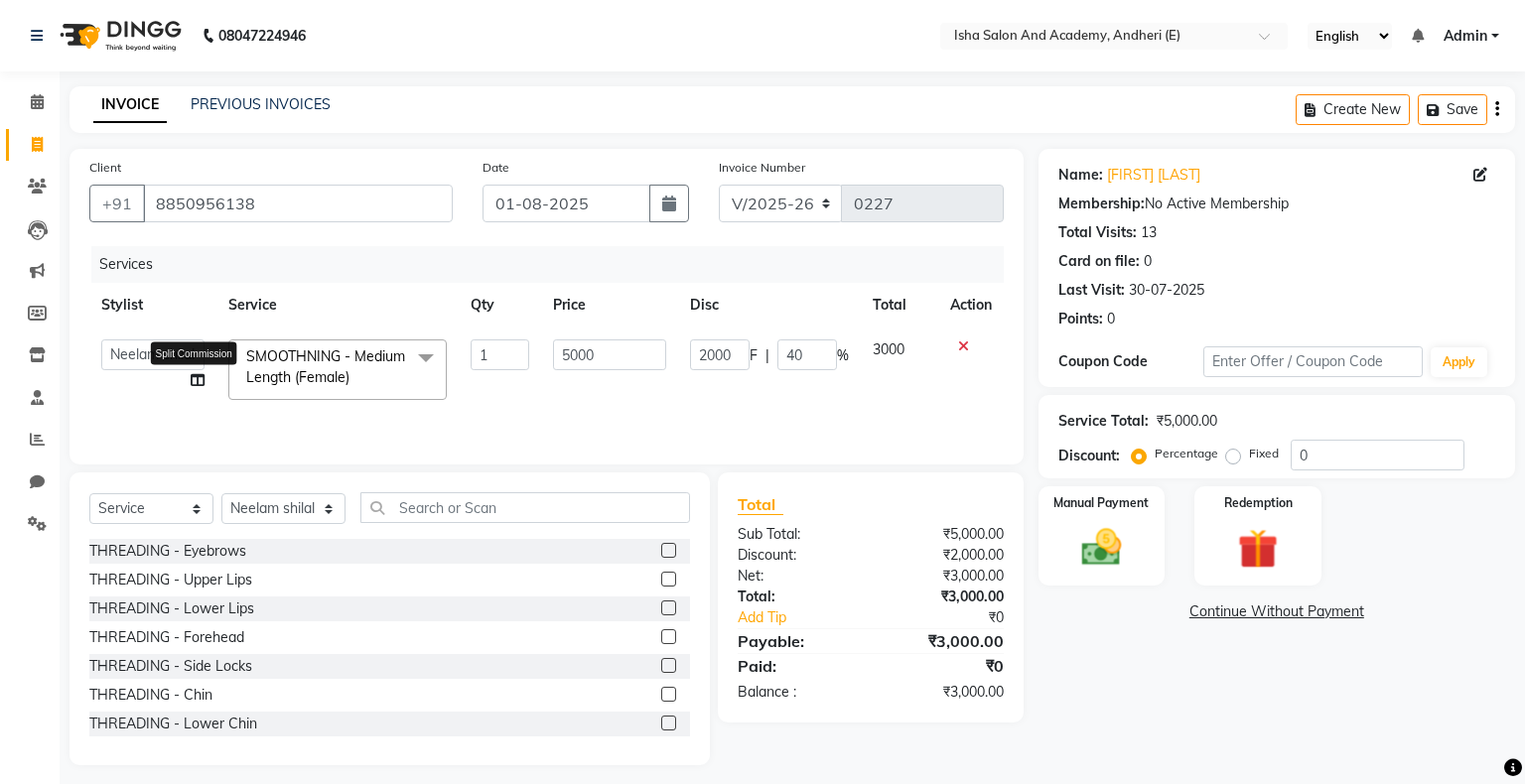 select on "77886" 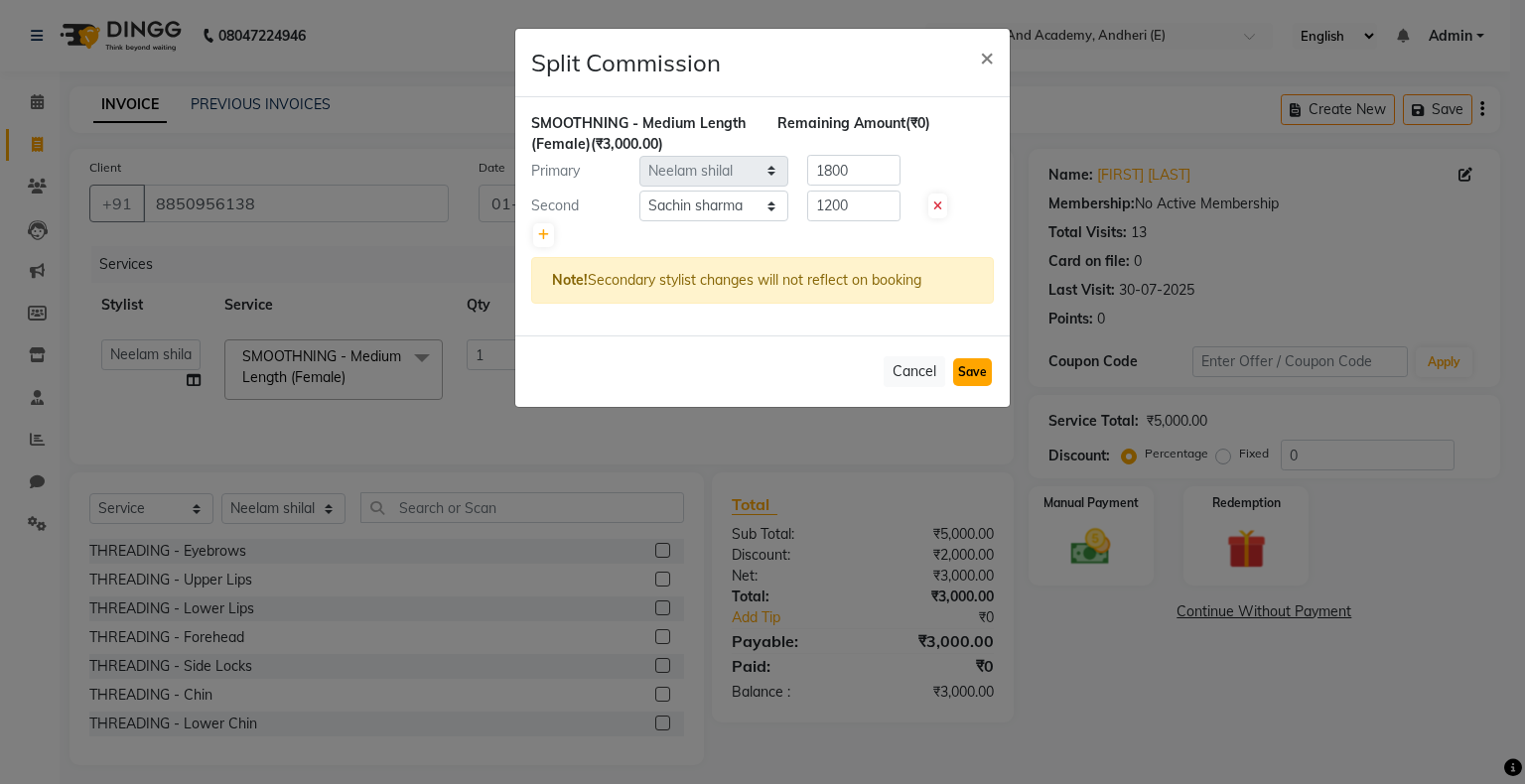 click on "Save" 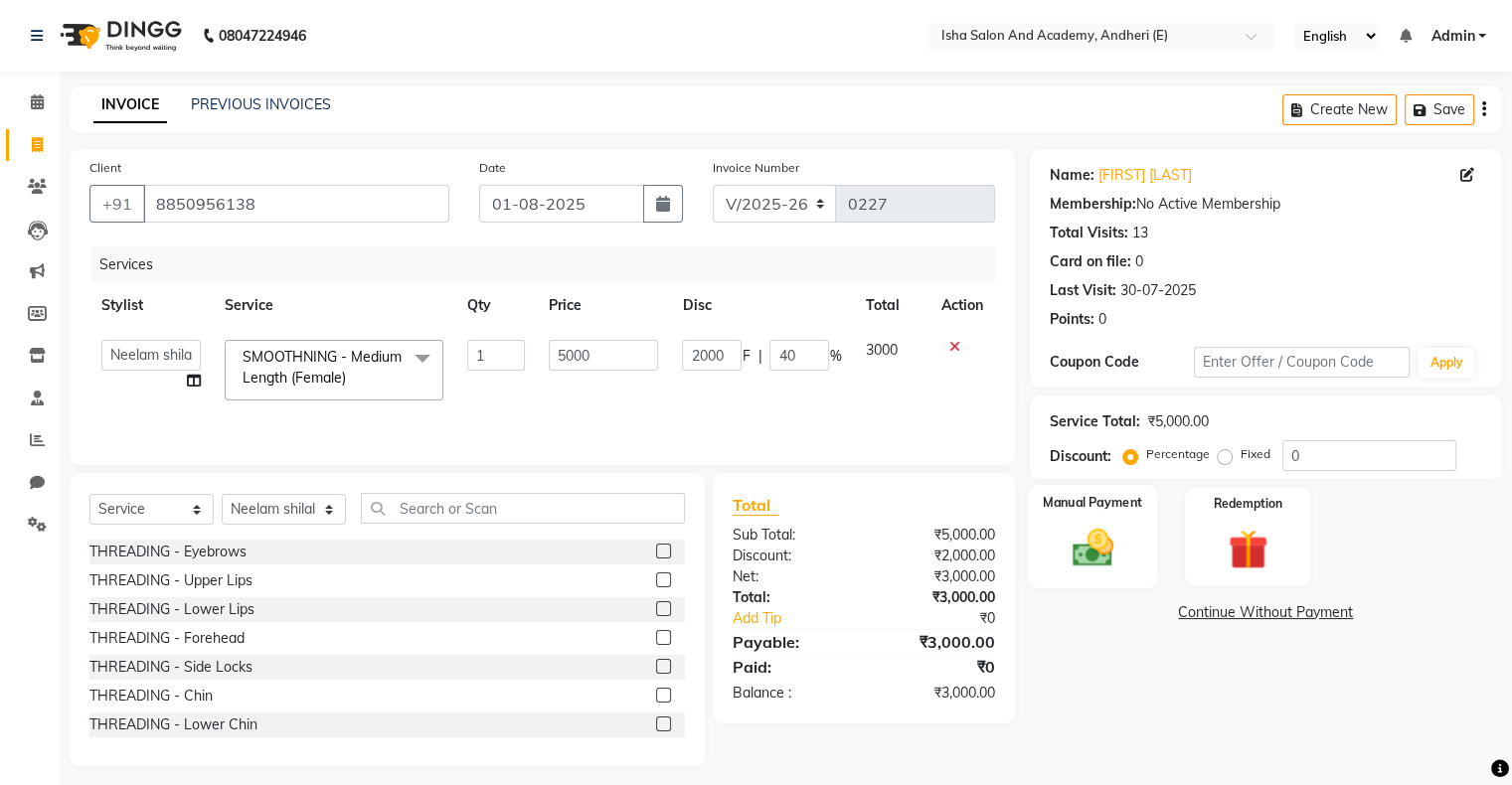 click 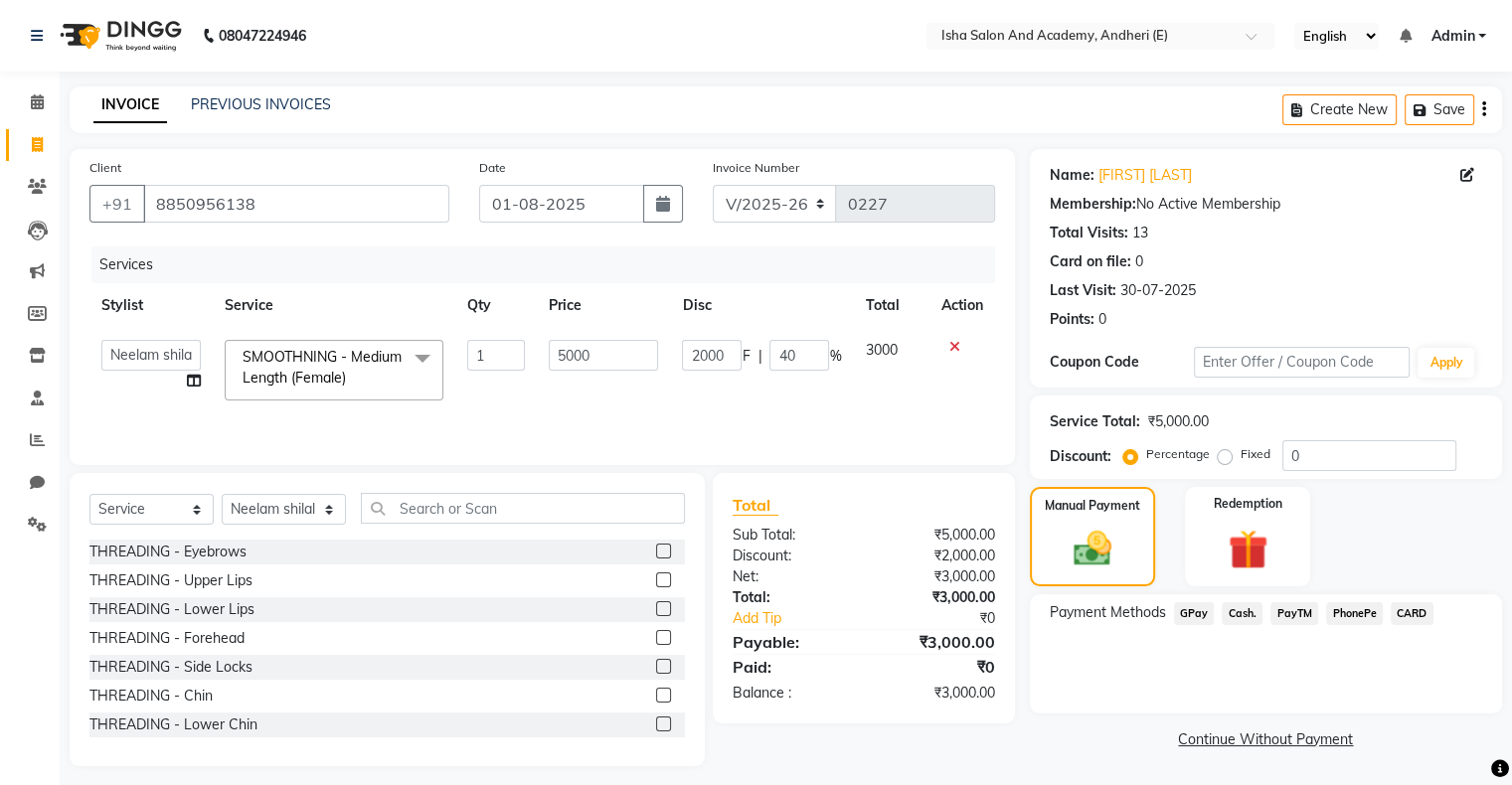 click on "Cash." 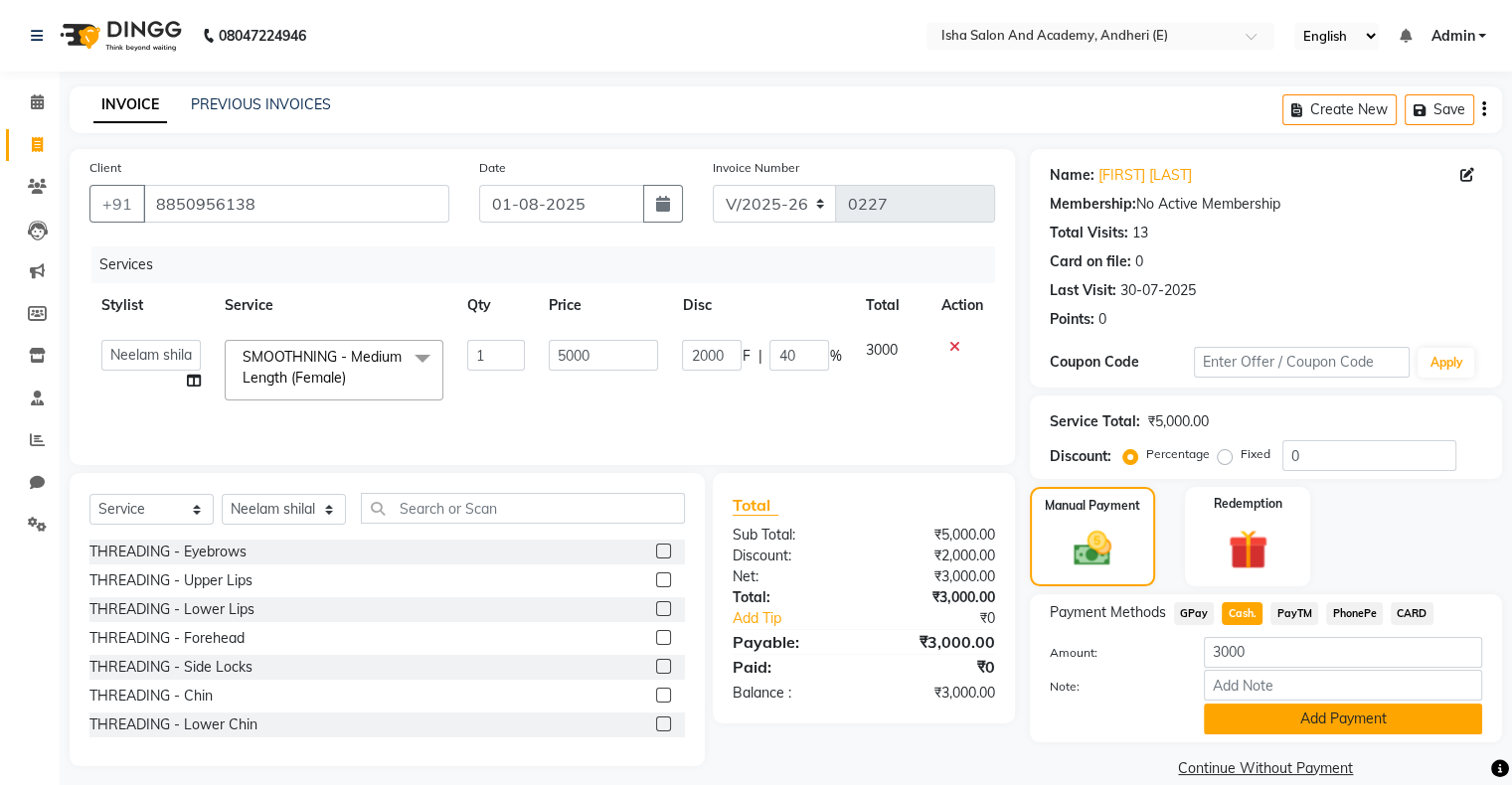click on "Add Payment" 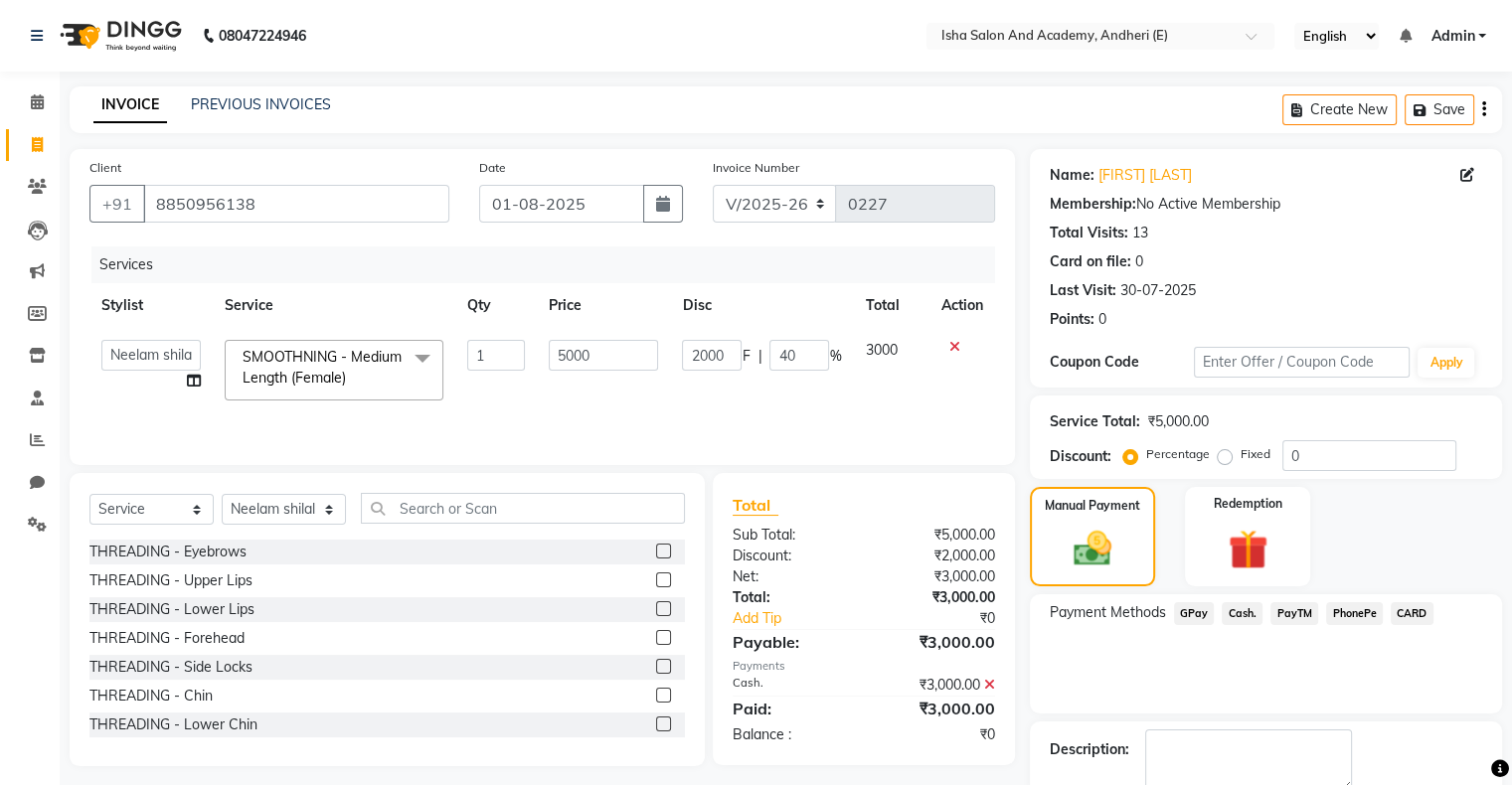 scroll, scrollTop: 109, scrollLeft: 0, axis: vertical 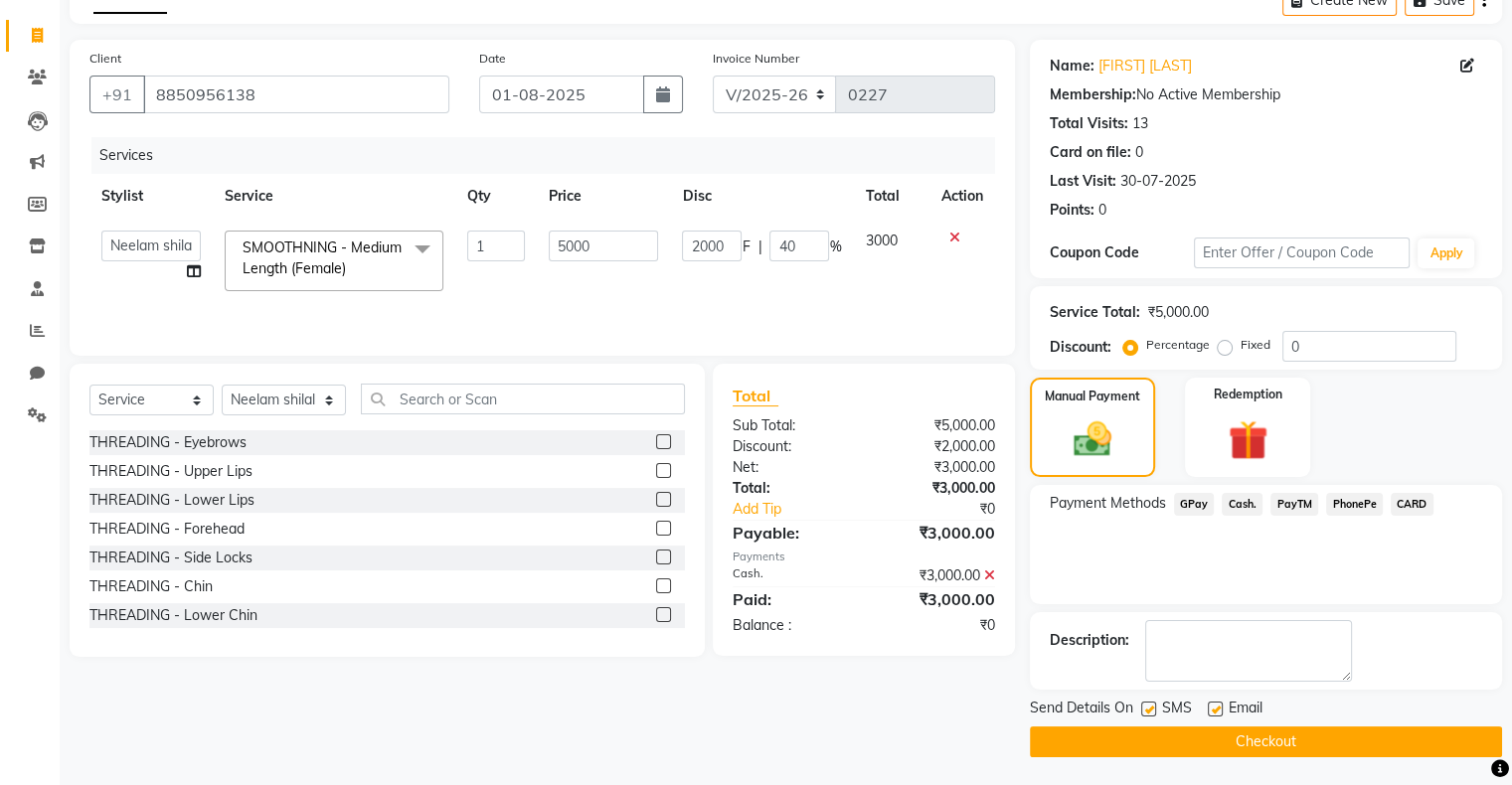 click on "Checkout" 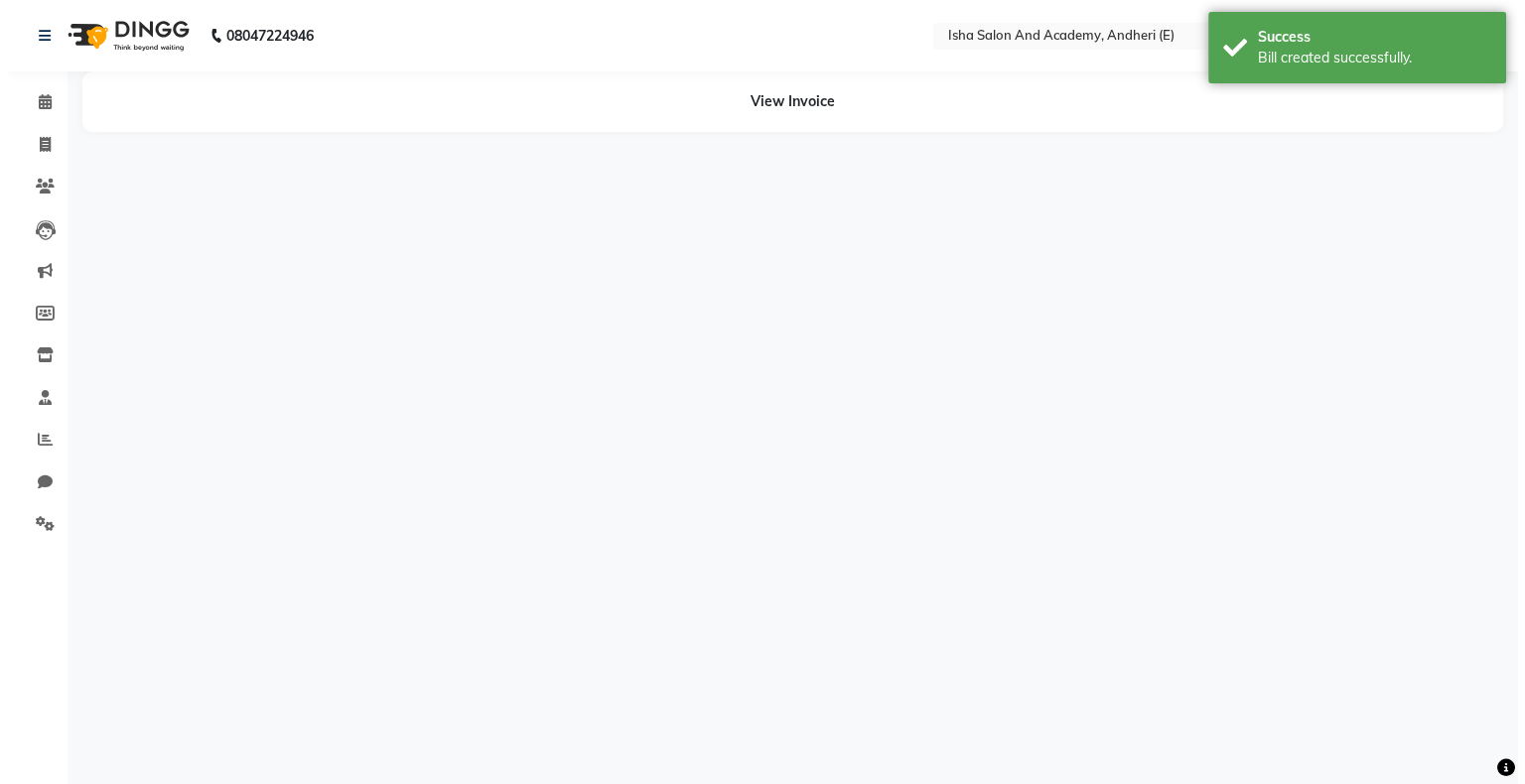 scroll, scrollTop: 0, scrollLeft: 0, axis: both 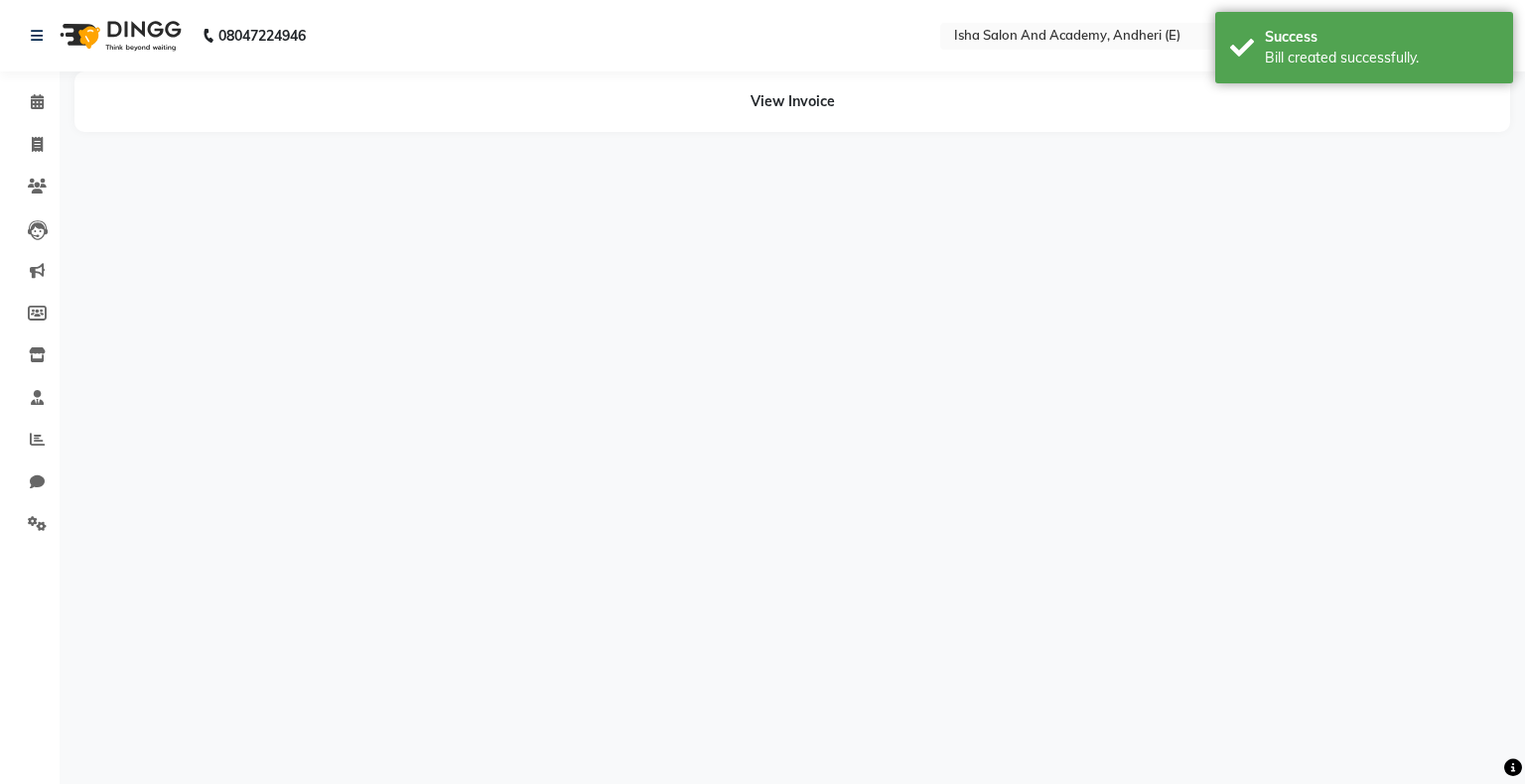 select on "77637" 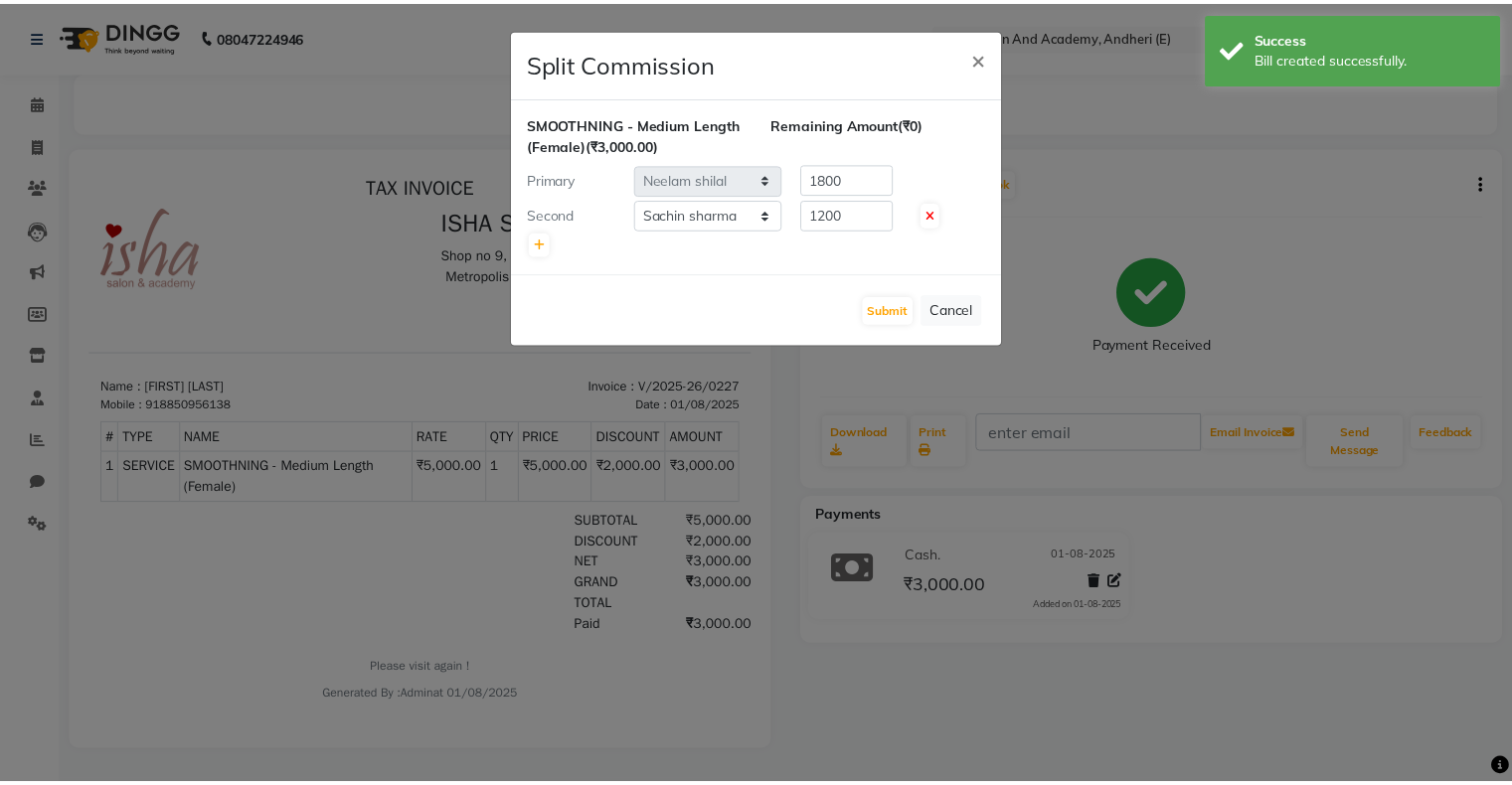 scroll, scrollTop: 0, scrollLeft: 0, axis: both 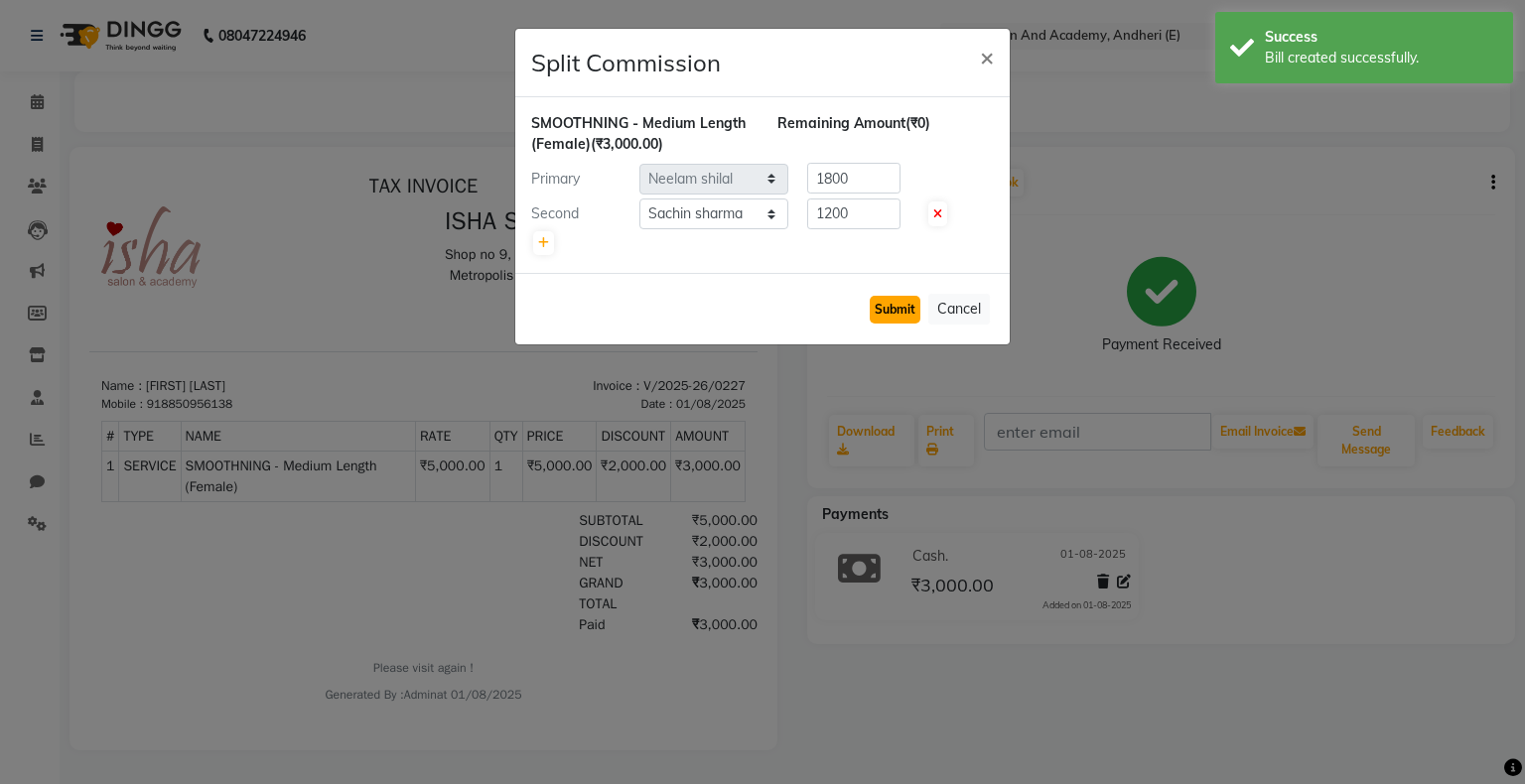 click on "Submit" 